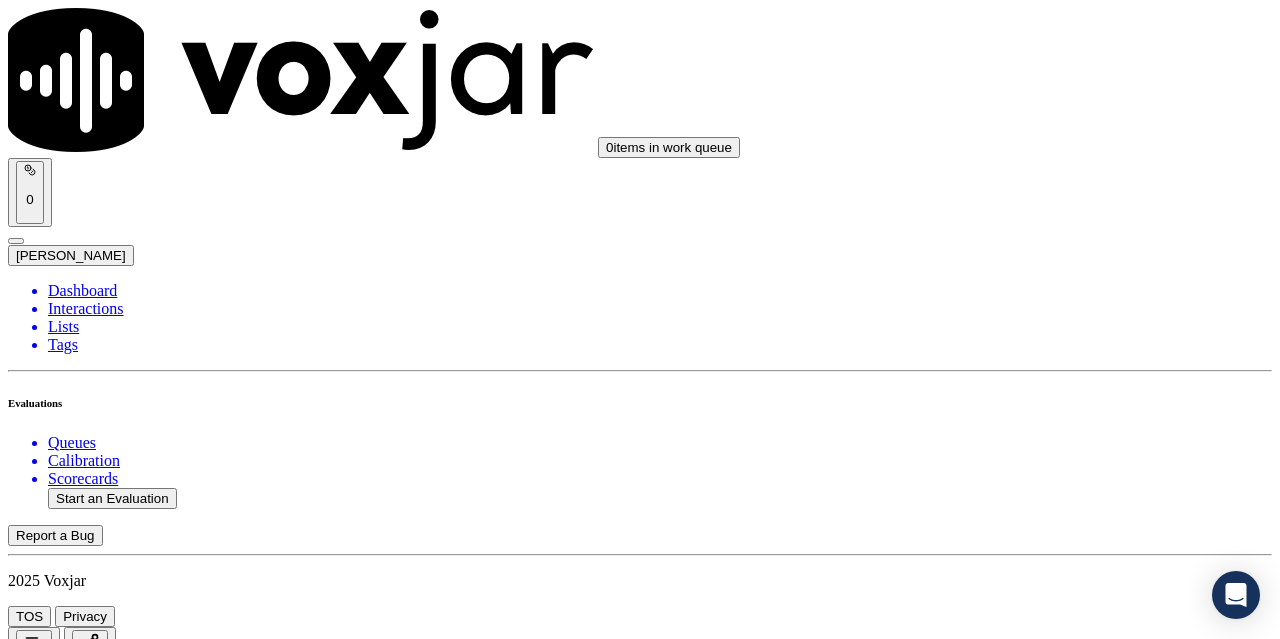 scroll, scrollTop: 0, scrollLeft: 0, axis: both 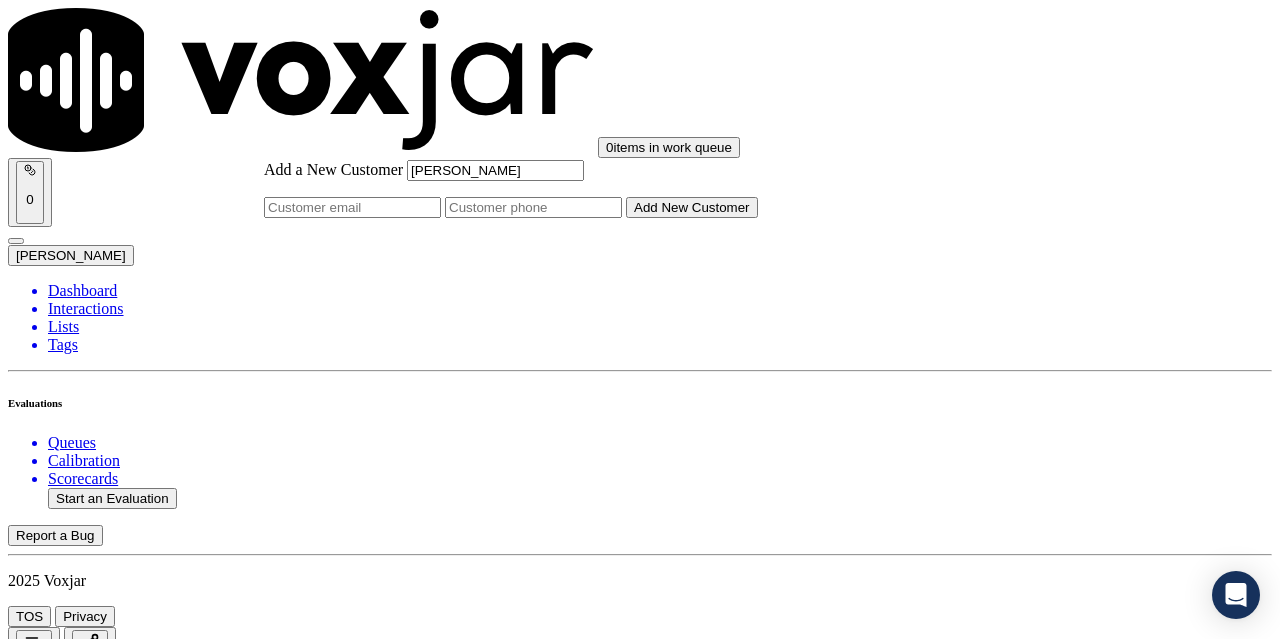 type on "[PERSON_NAME]" 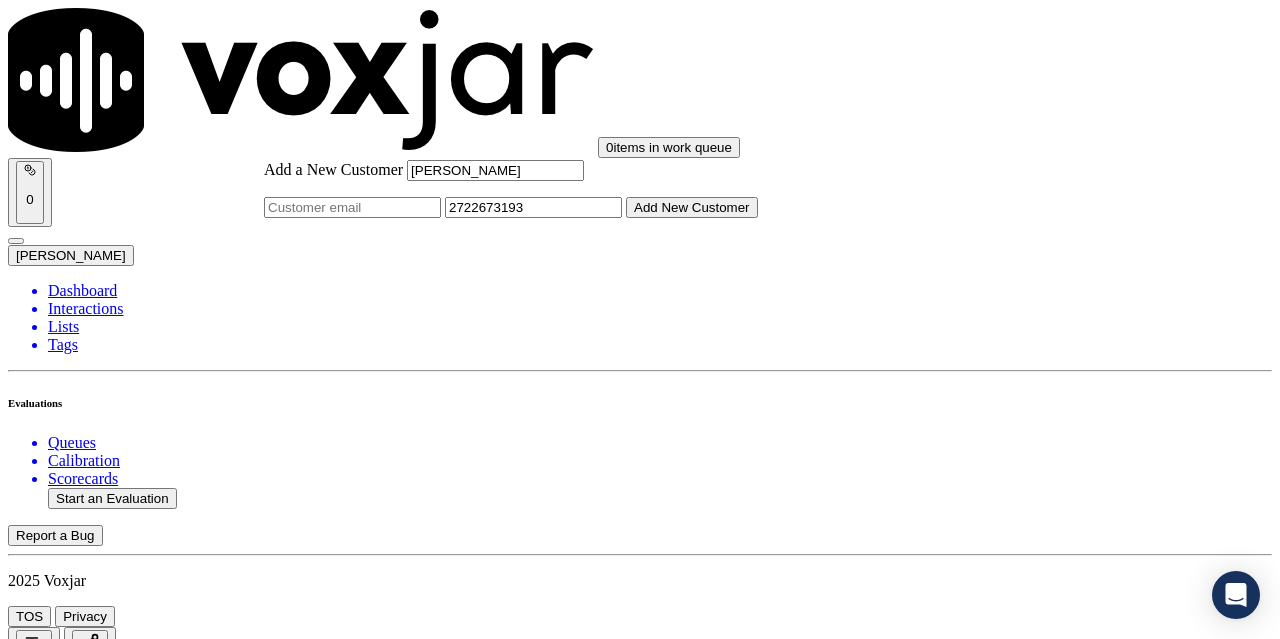 type on "2722673193" 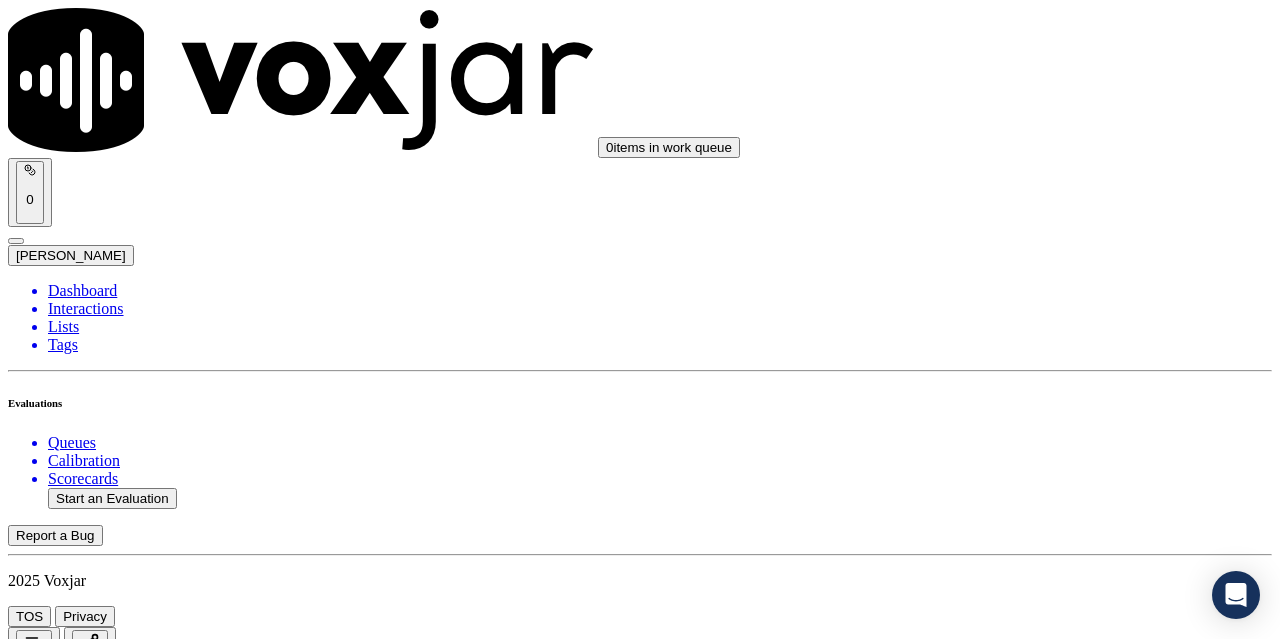 click on "[PERSON_NAME]" at bounding box center [640, 2164] 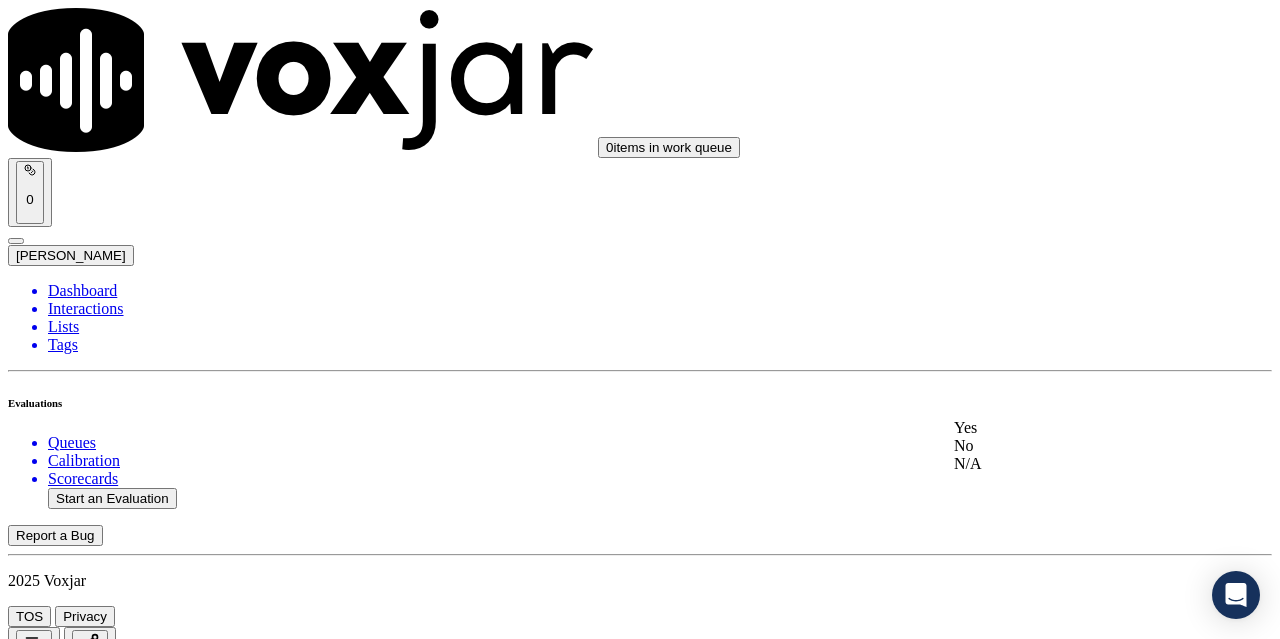 click on "Yes" at bounding box center (1067, 428) 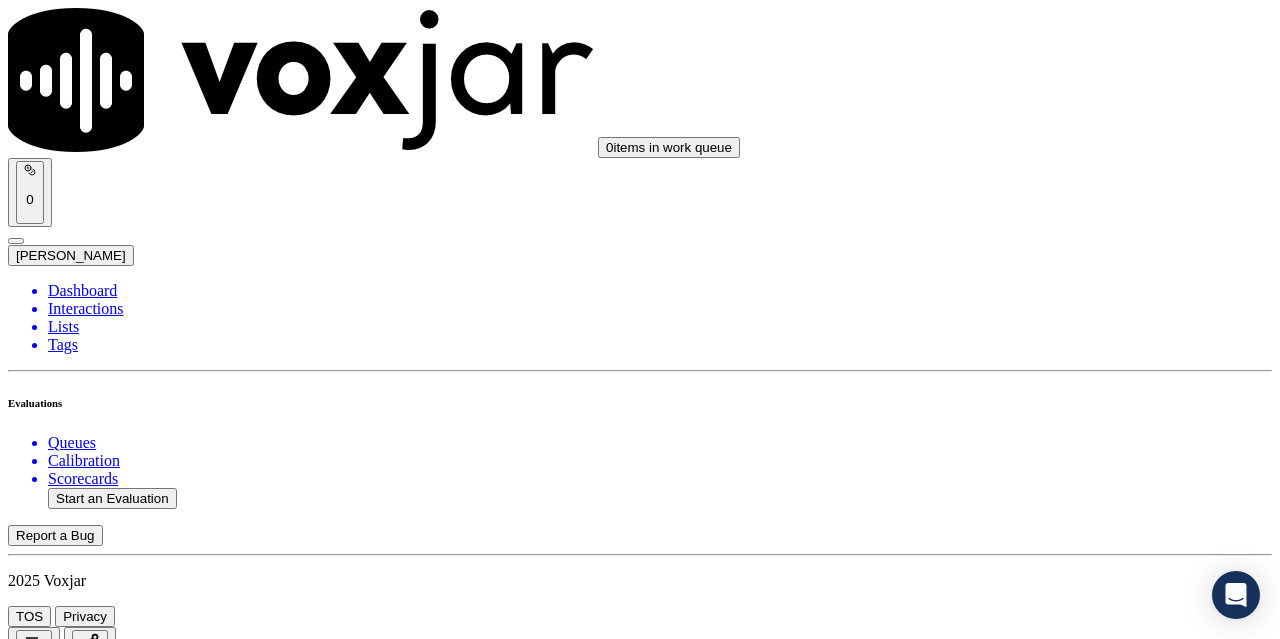 scroll, scrollTop: 500, scrollLeft: 0, axis: vertical 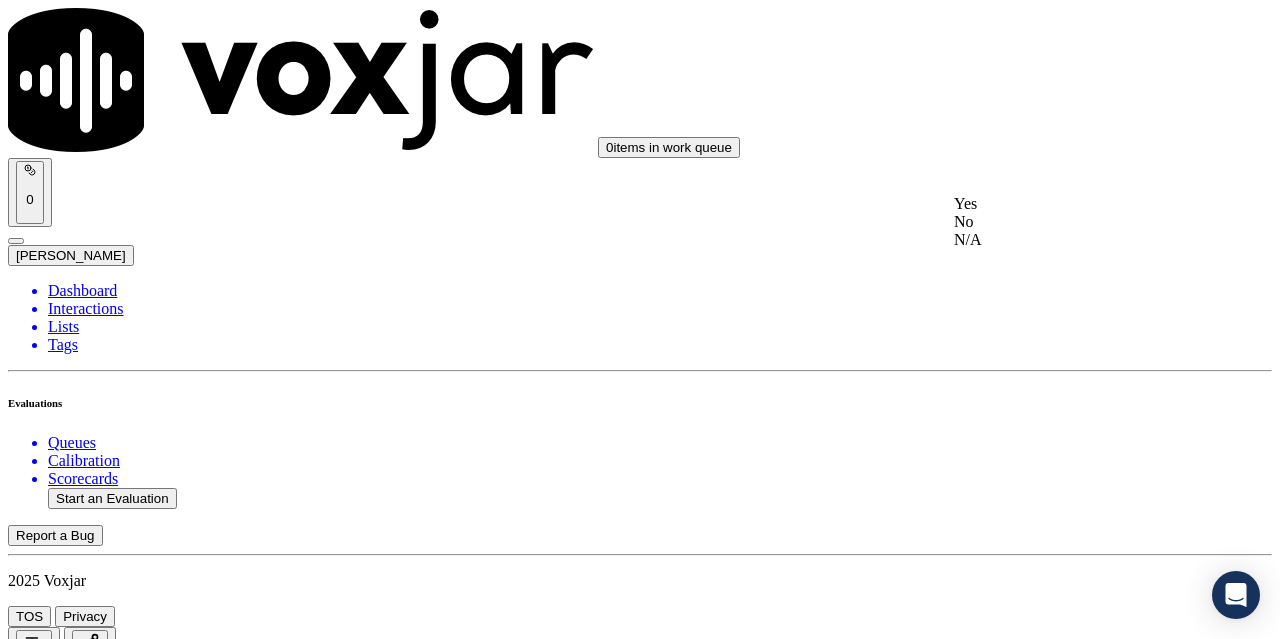click on "Yes" at bounding box center (1067, 204) 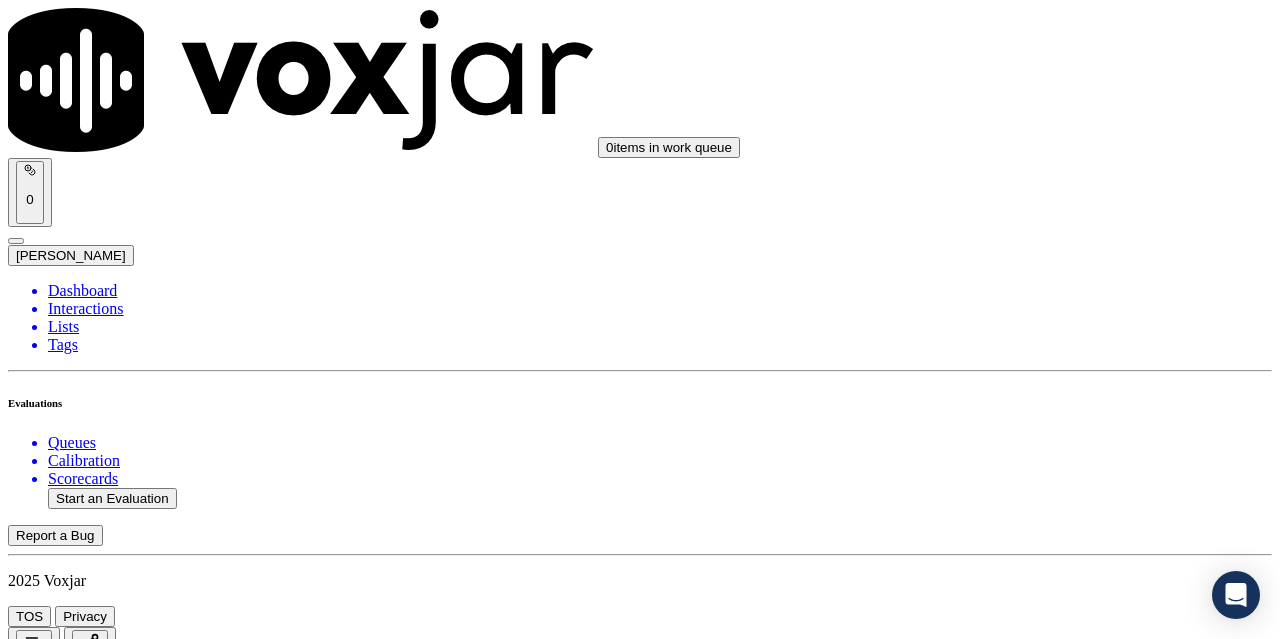click on "Select an answer" at bounding box center (67, 2861) 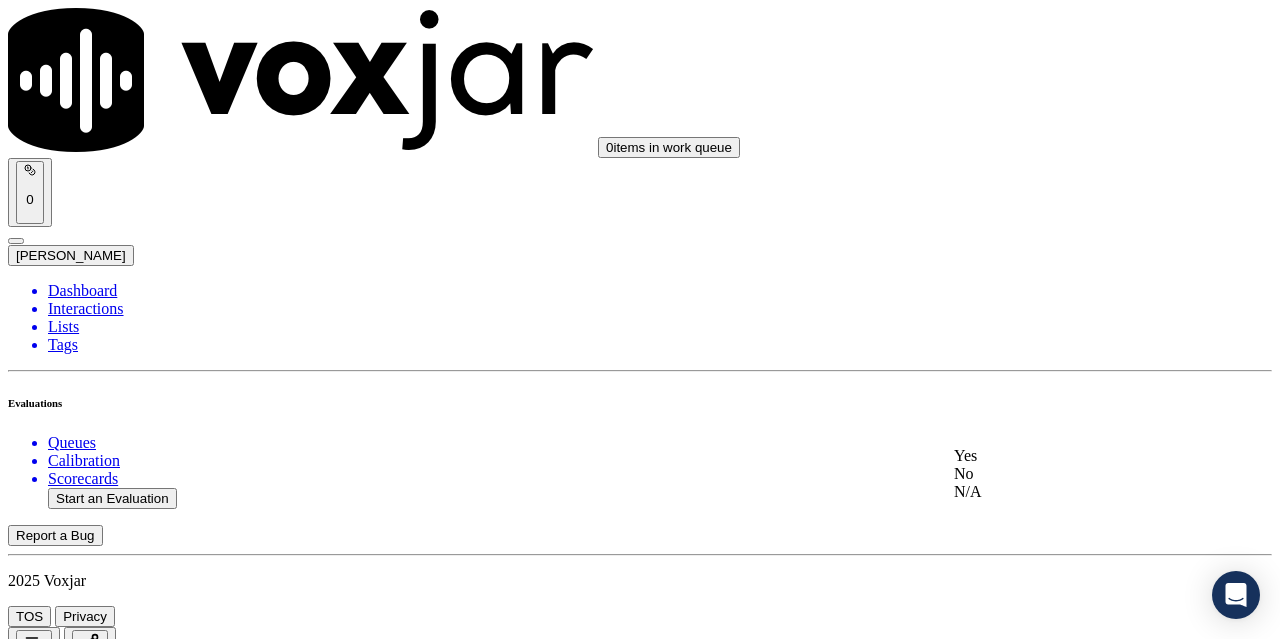 click on "Yes" at bounding box center (1067, 456) 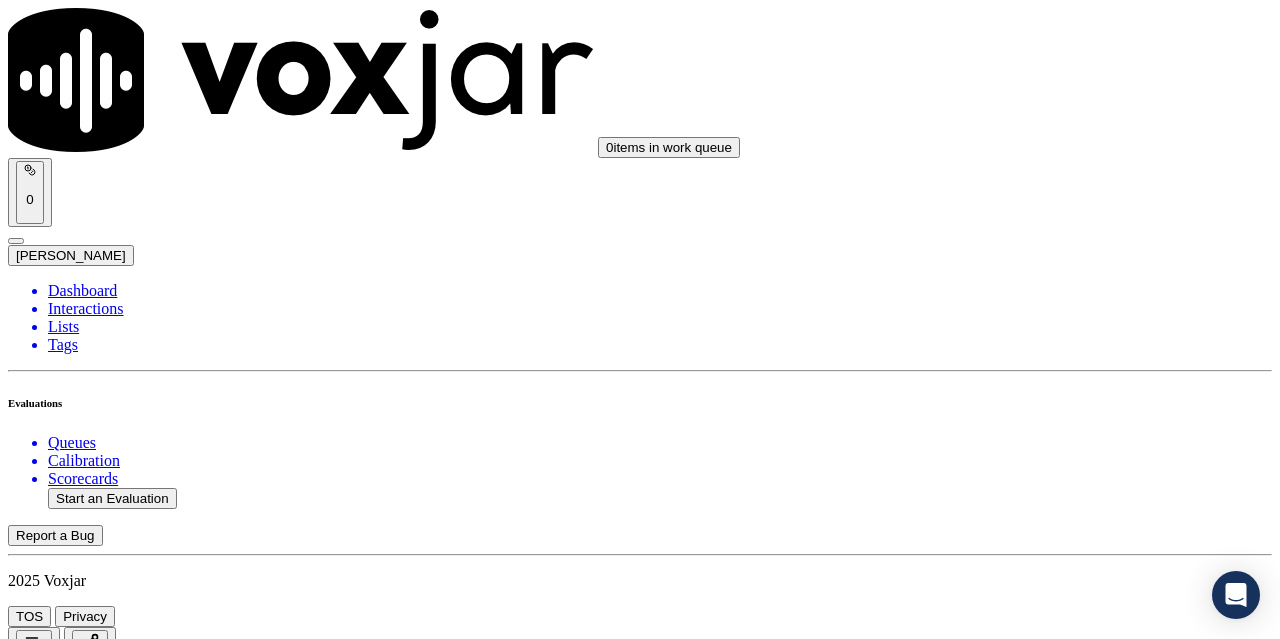 scroll, scrollTop: 900, scrollLeft: 0, axis: vertical 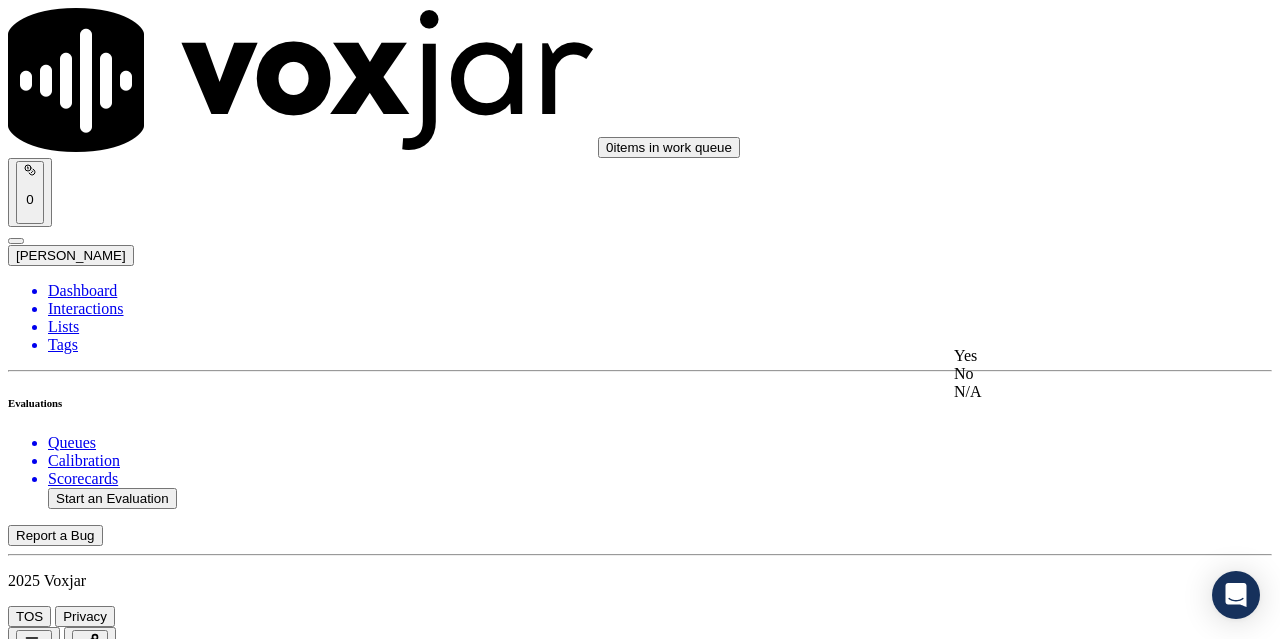 click on "Yes" at bounding box center [1067, 356] 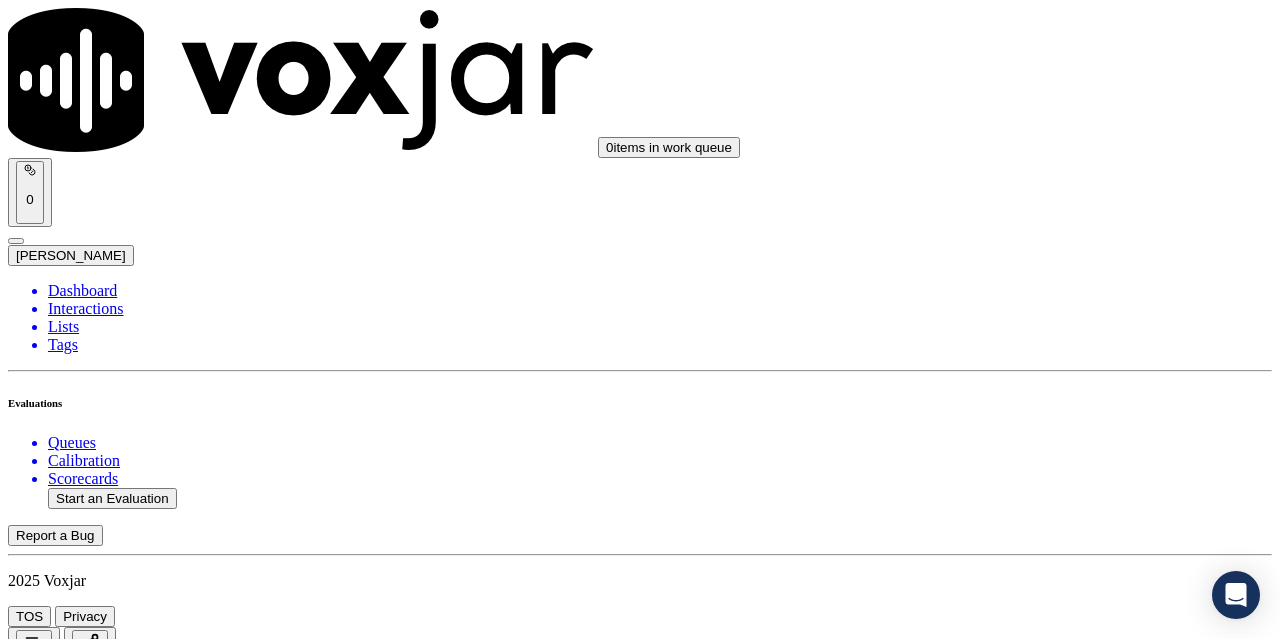 click on "Yes" at bounding box center [28, 3112] 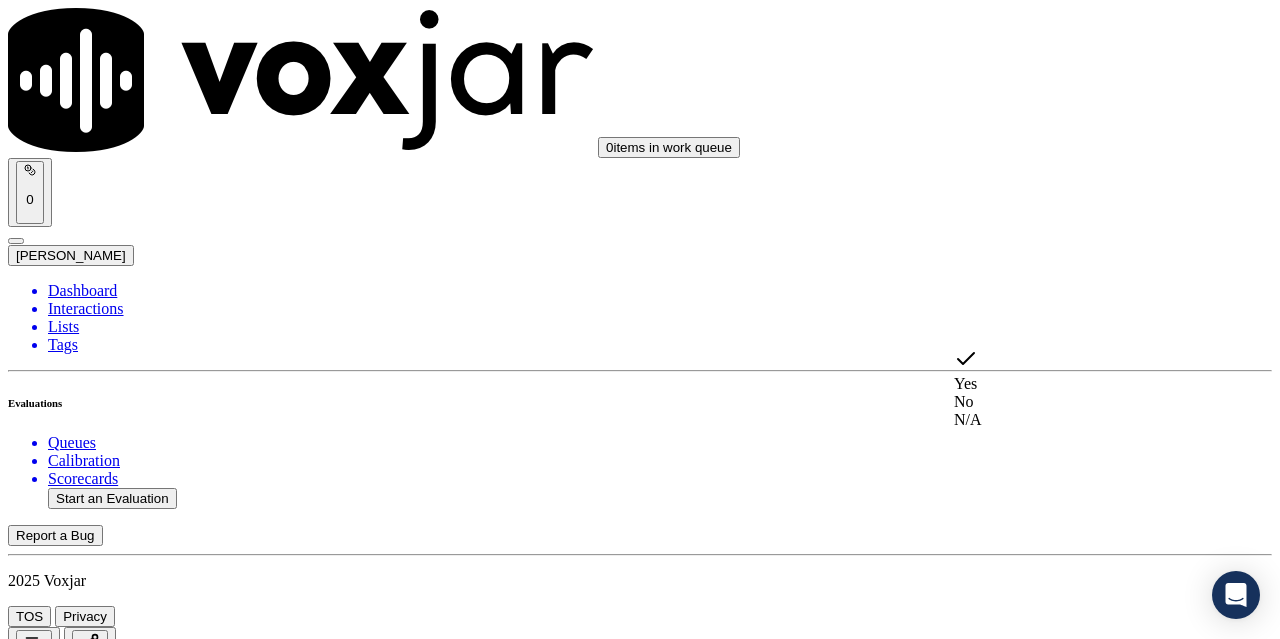 click on "N/A" 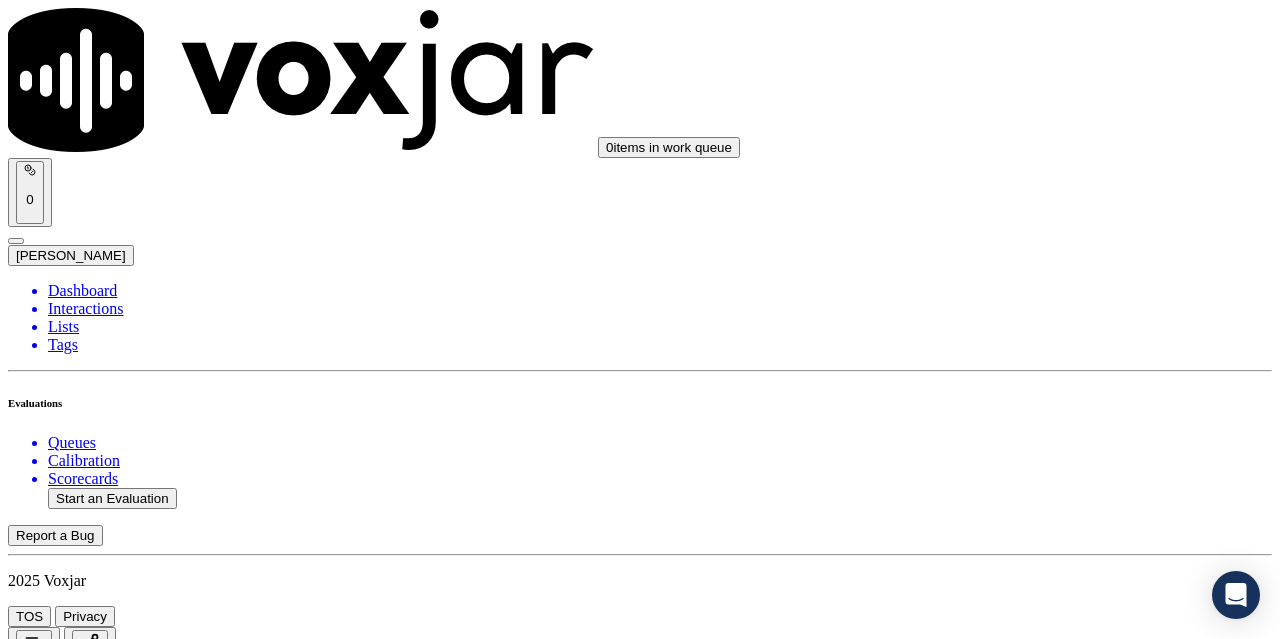 scroll, scrollTop: 1200, scrollLeft: 0, axis: vertical 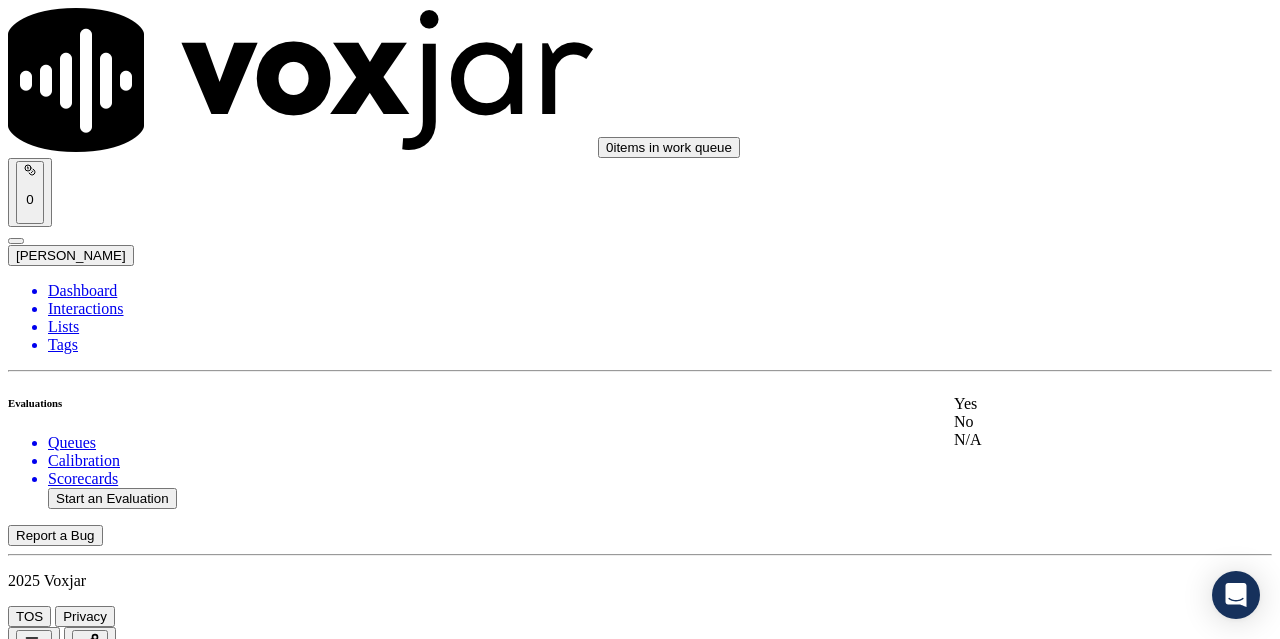click on "N/A" 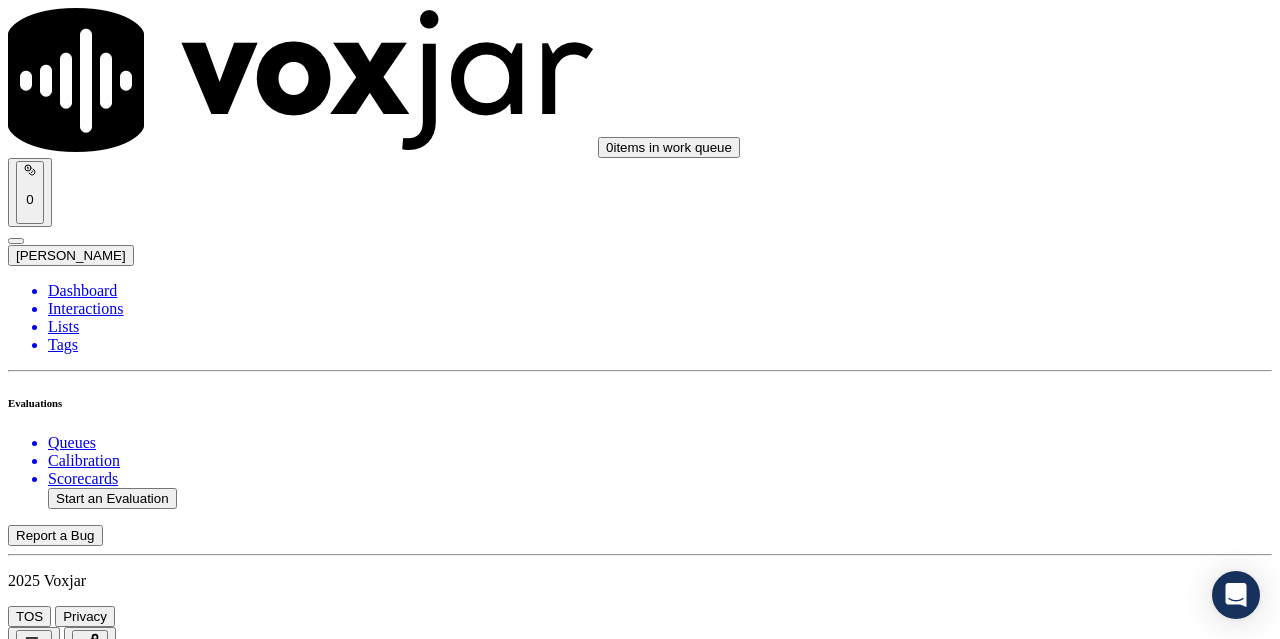 scroll, scrollTop: 1600, scrollLeft: 0, axis: vertical 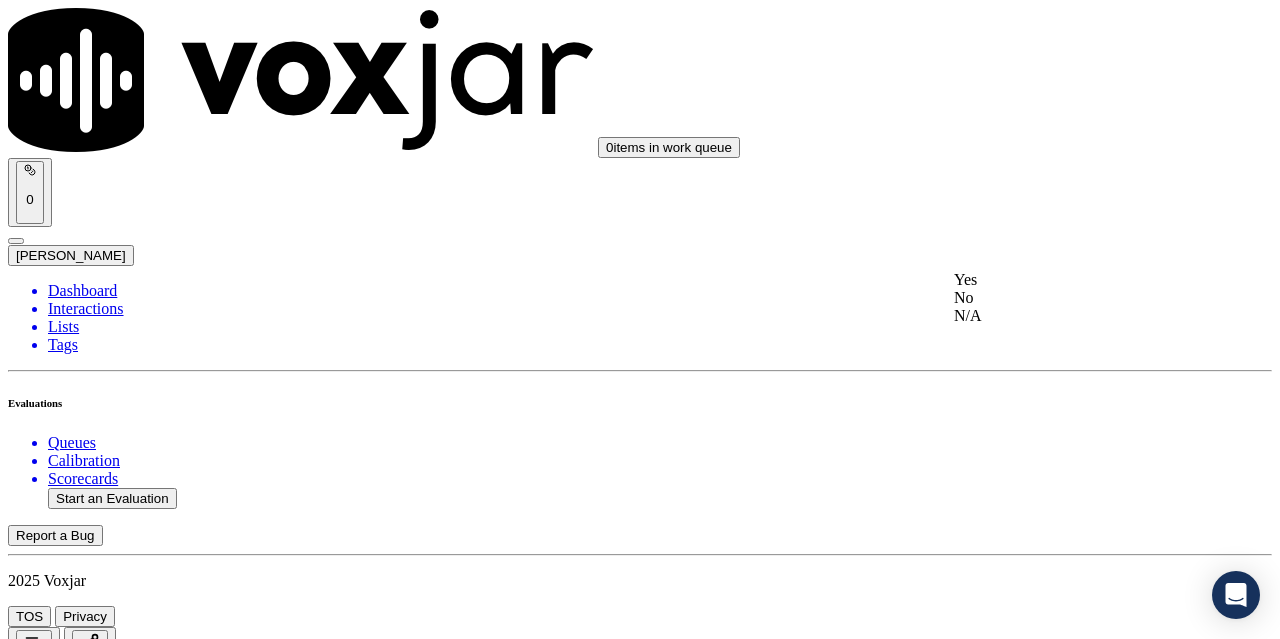 click on "Yes" at bounding box center [1067, 280] 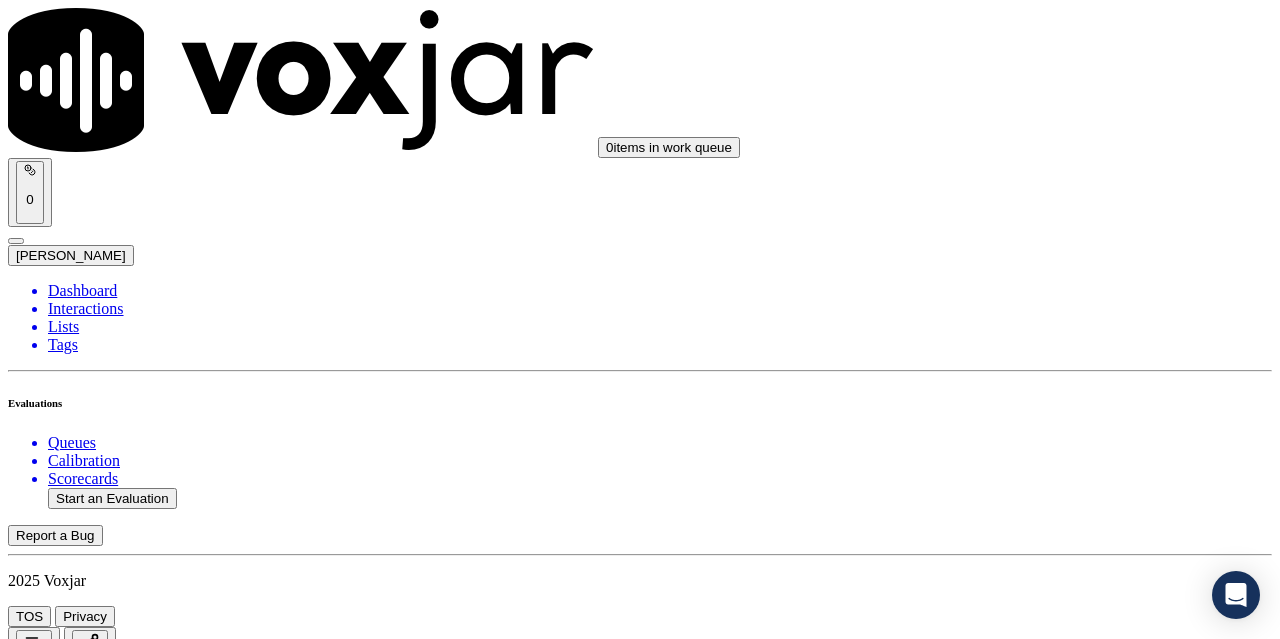 scroll, scrollTop: 1900, scrollLeft: 0, axis: vertical 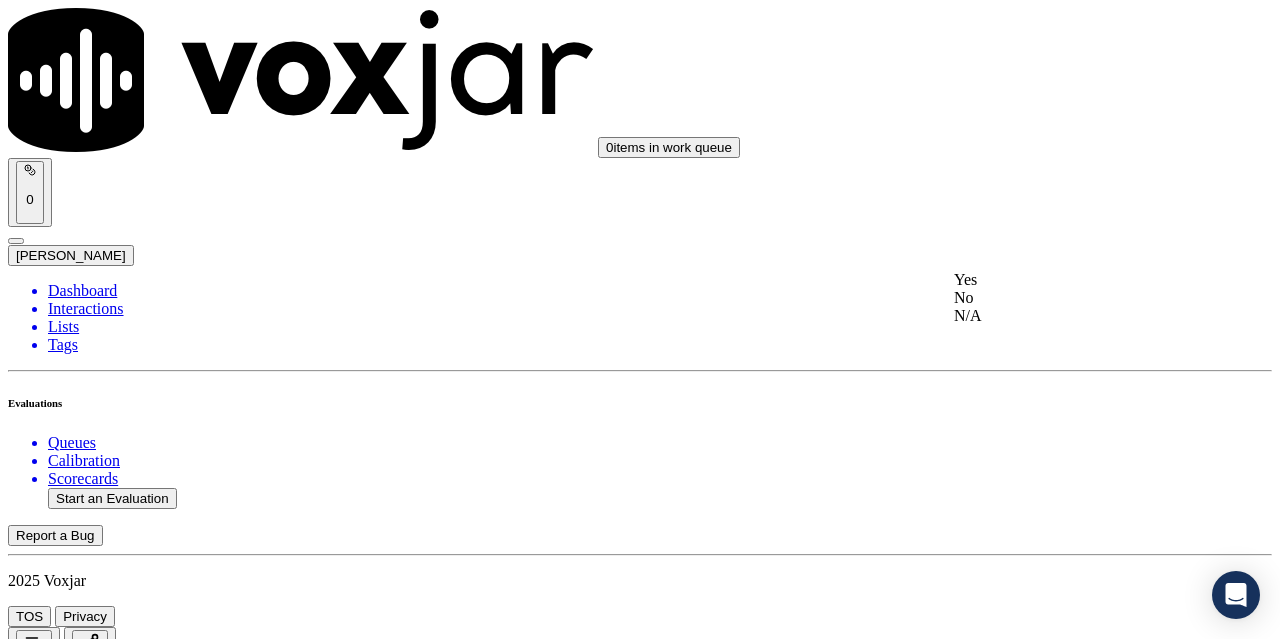 click on "Yes" at bounding box center [1067, 280] 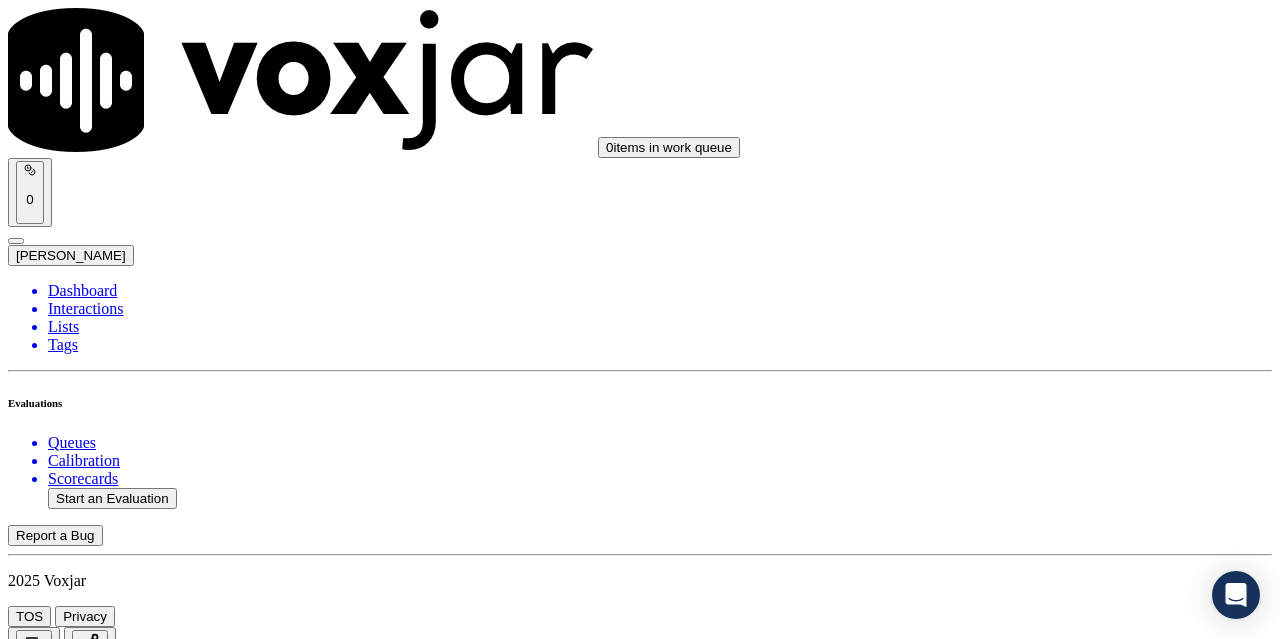 scroll, scrollTop: 2200, scrollLeft: 0, axis: vertical 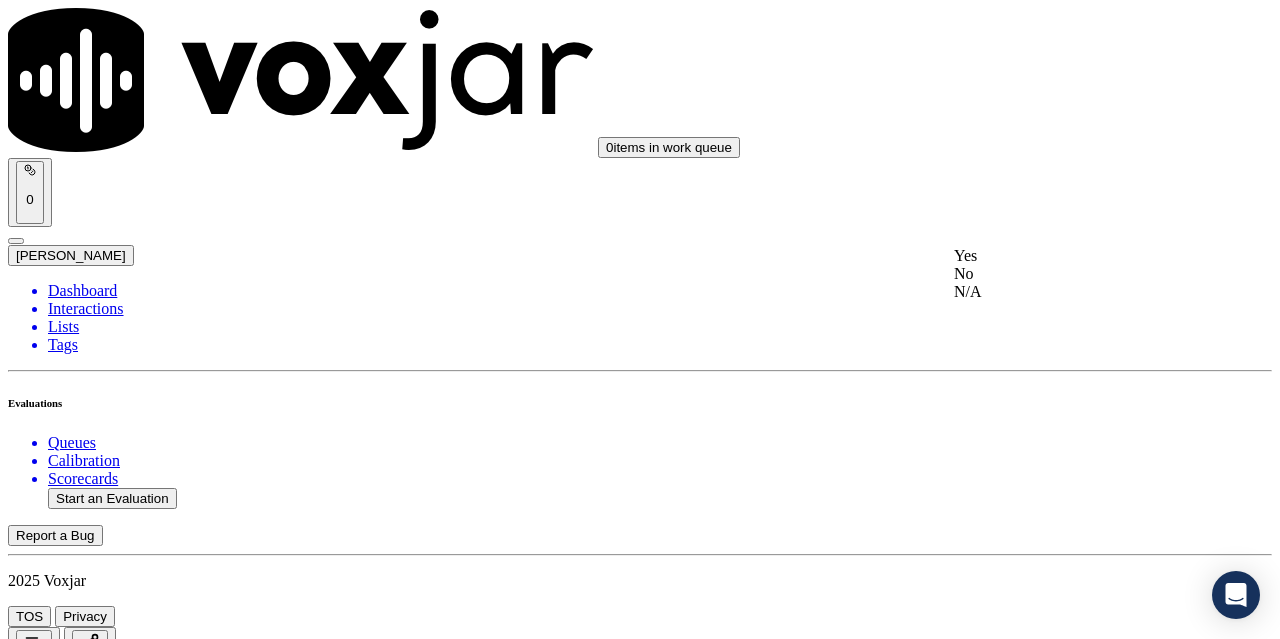 click on "Yes" at bounding box center [1067, 256] 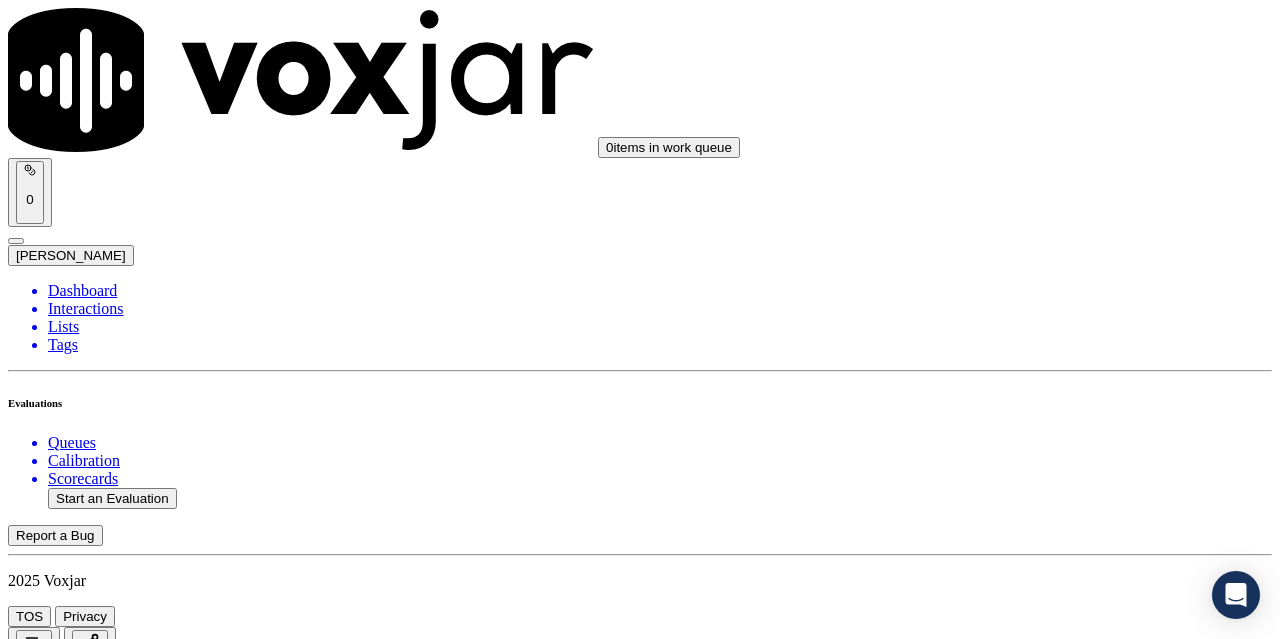 scroll, scrollTop: 2400, scrollLeft: 0, axis: vertical 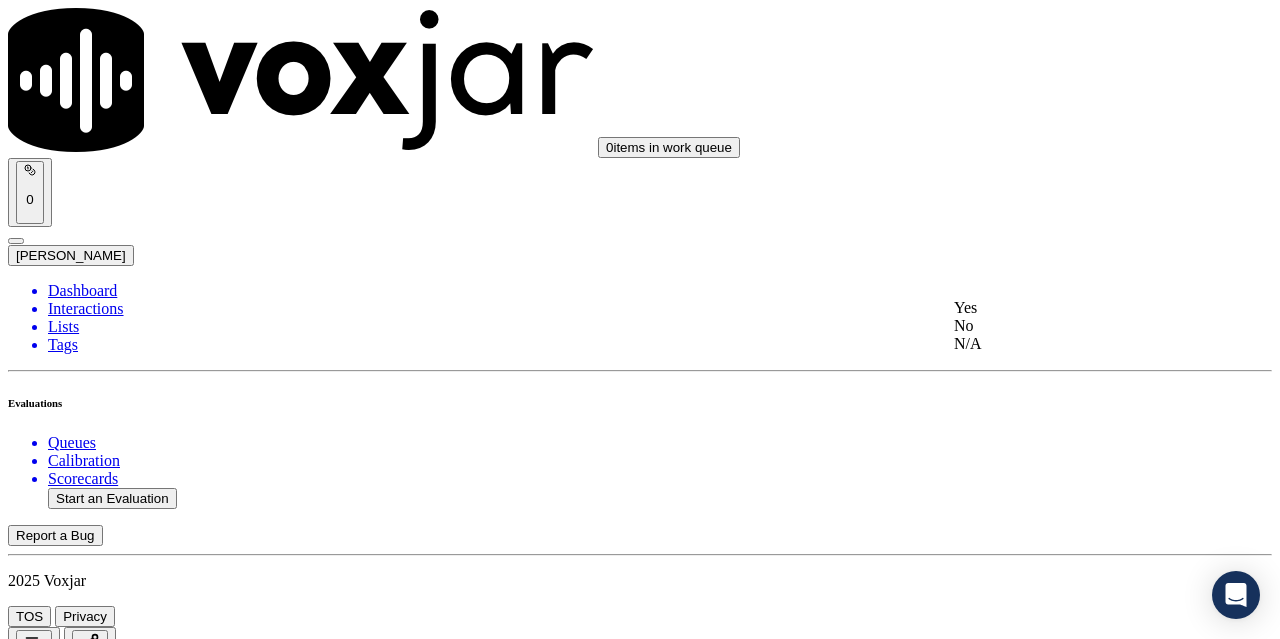 click on "Yes" at bounding box center (1067, 308) 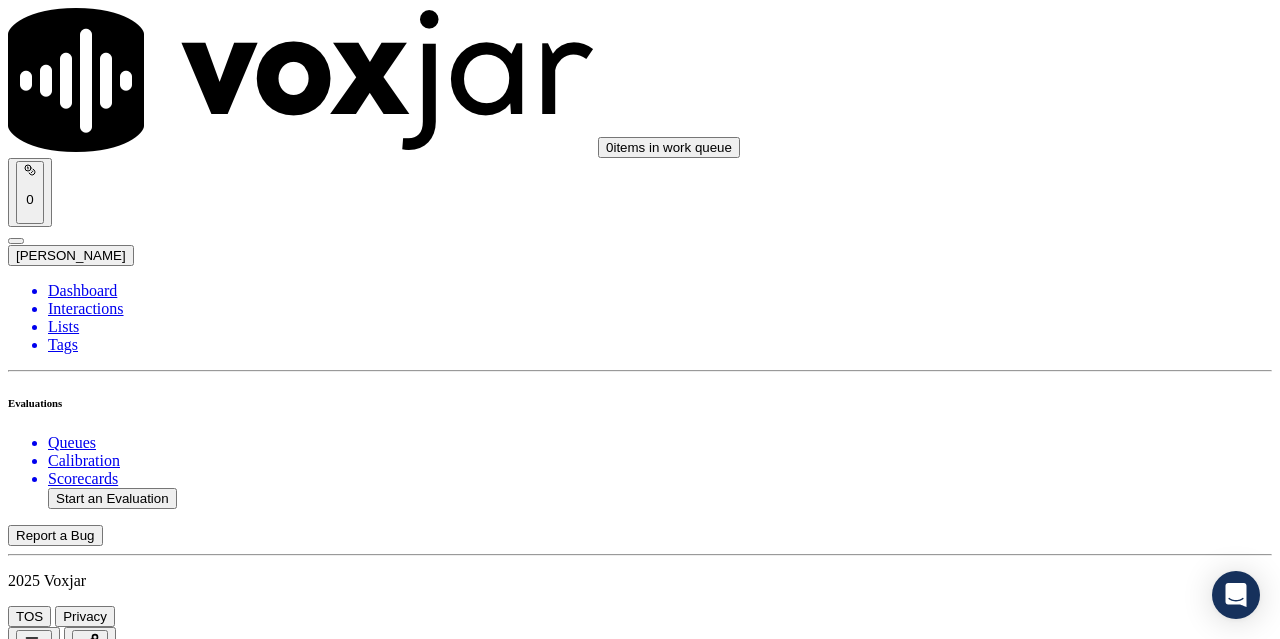 scroll, scrollTop: 2800, scrollLeft: 0, axis: vertical 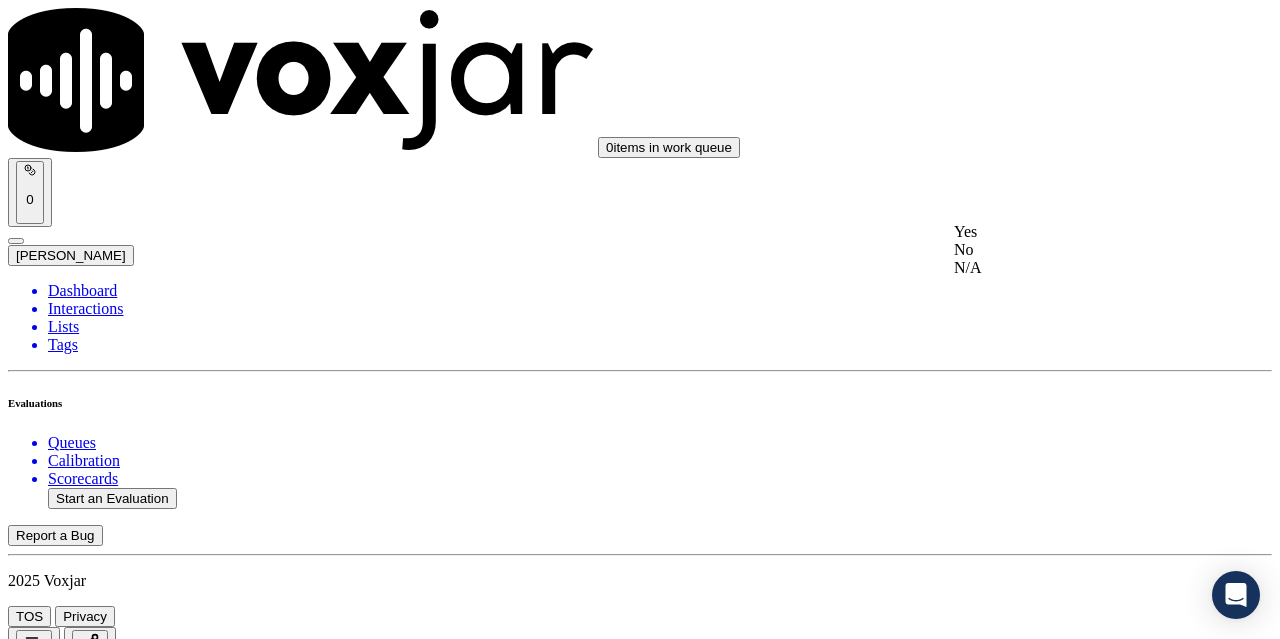 click on "Yes" at bounding box center [1067, 232] 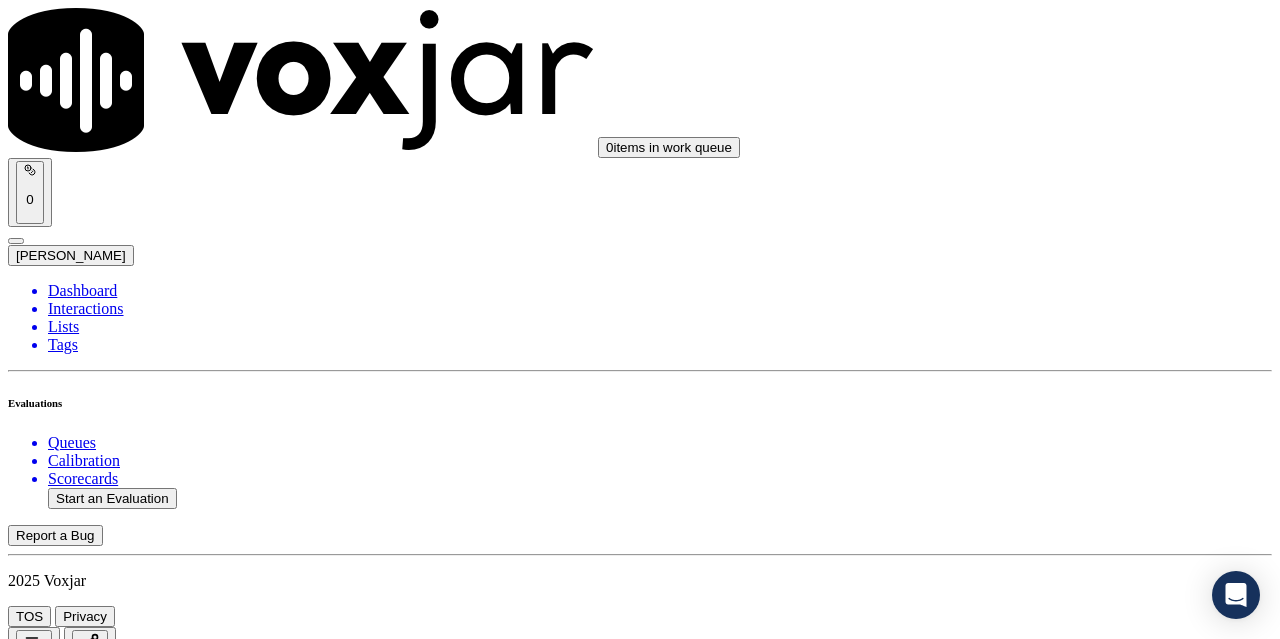 scroll, scrollTop: 3100, scrollLeft: 0, axis: vertical 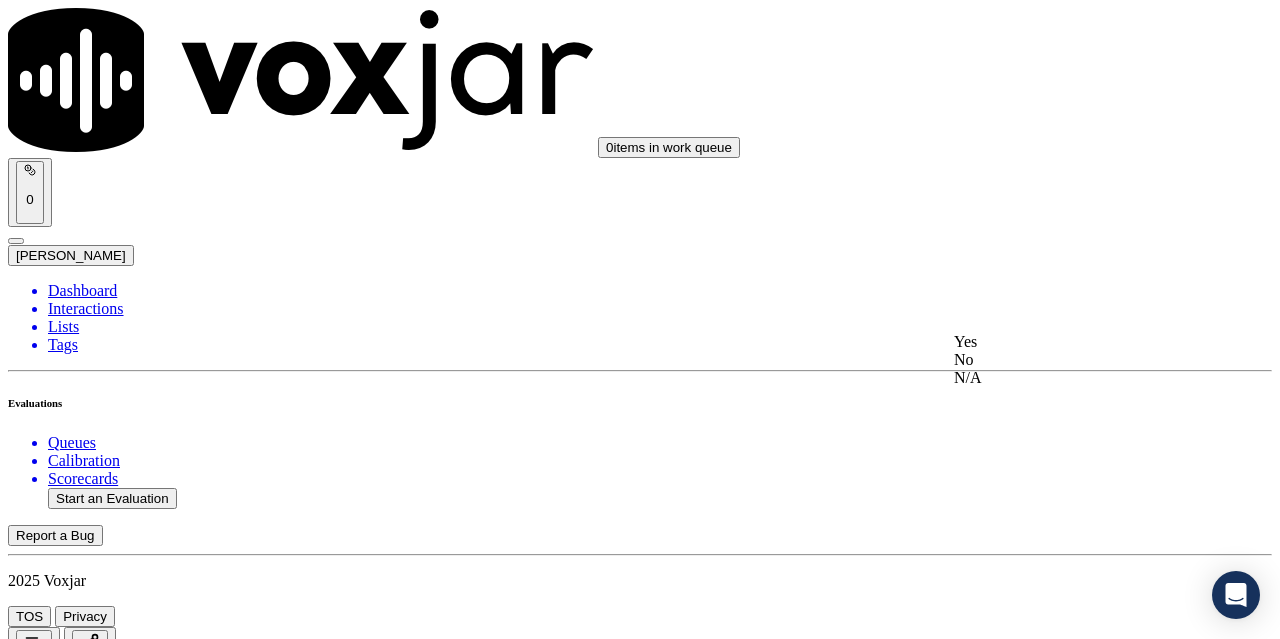 click on "No" 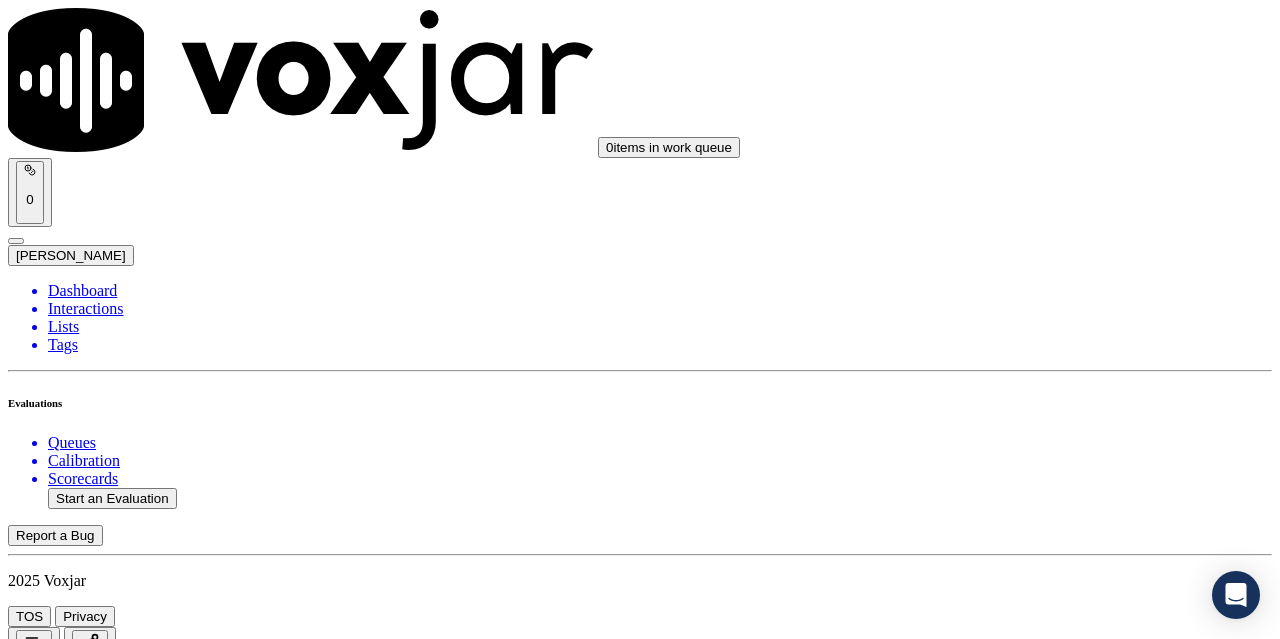 click on "Add Note" at bounding box center (52, 4921) 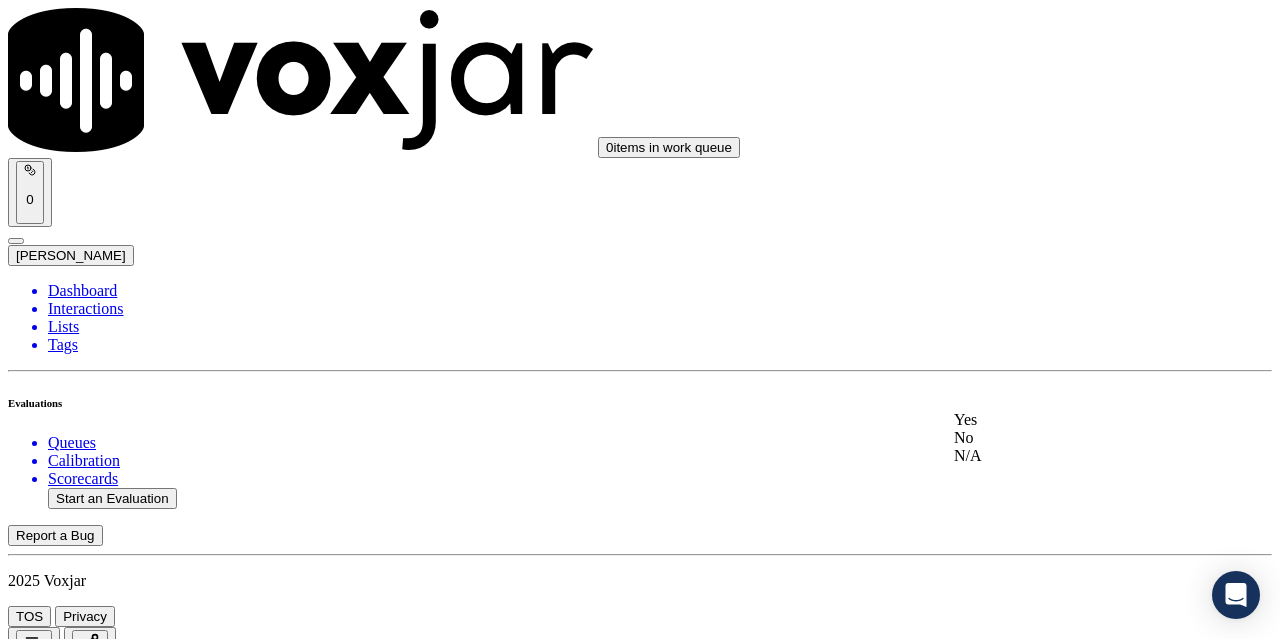 click on "Yes" at bounding box center [1067, 420] 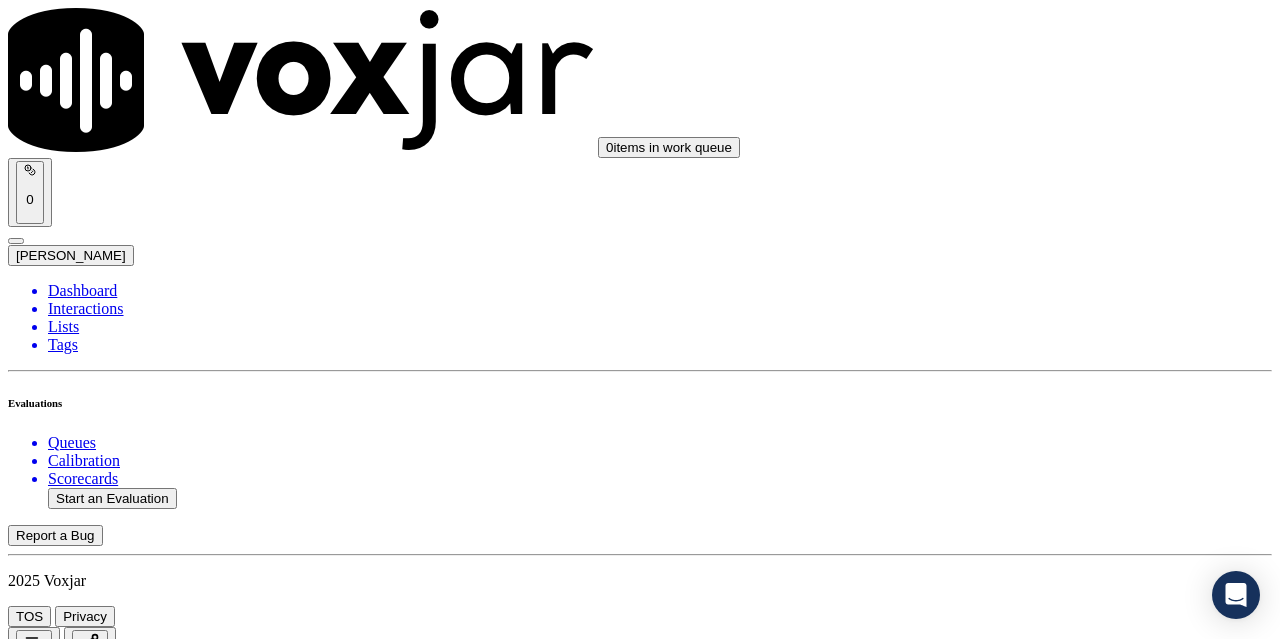 scroll, scrollTop: 3900, scrollLeft: 0, axis: vertical 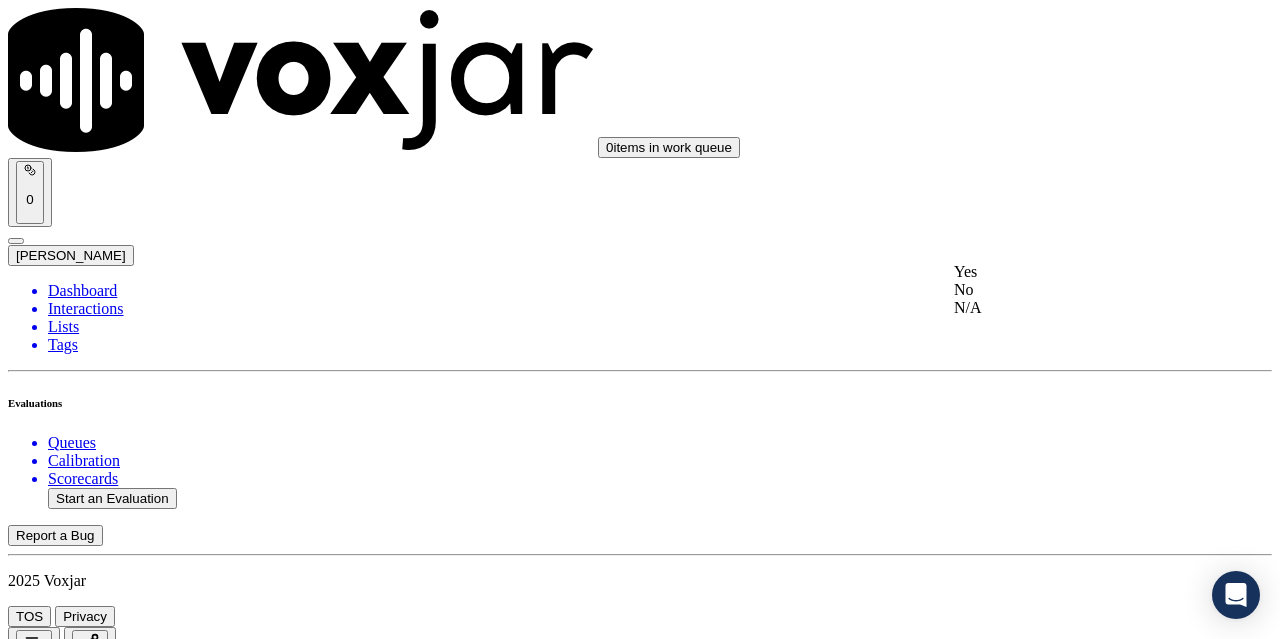 click on "Yes" at bounding box center (1067, 272) 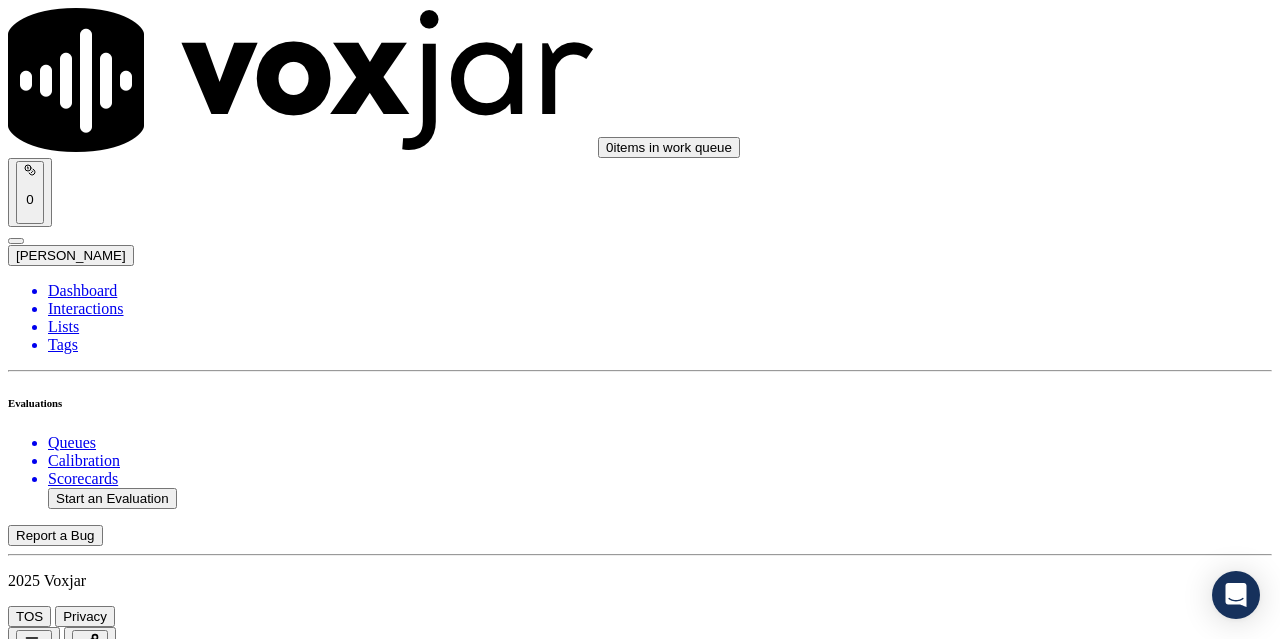 scroll, scrollTop: 4100, scrollLeft: 0, axis: vertical 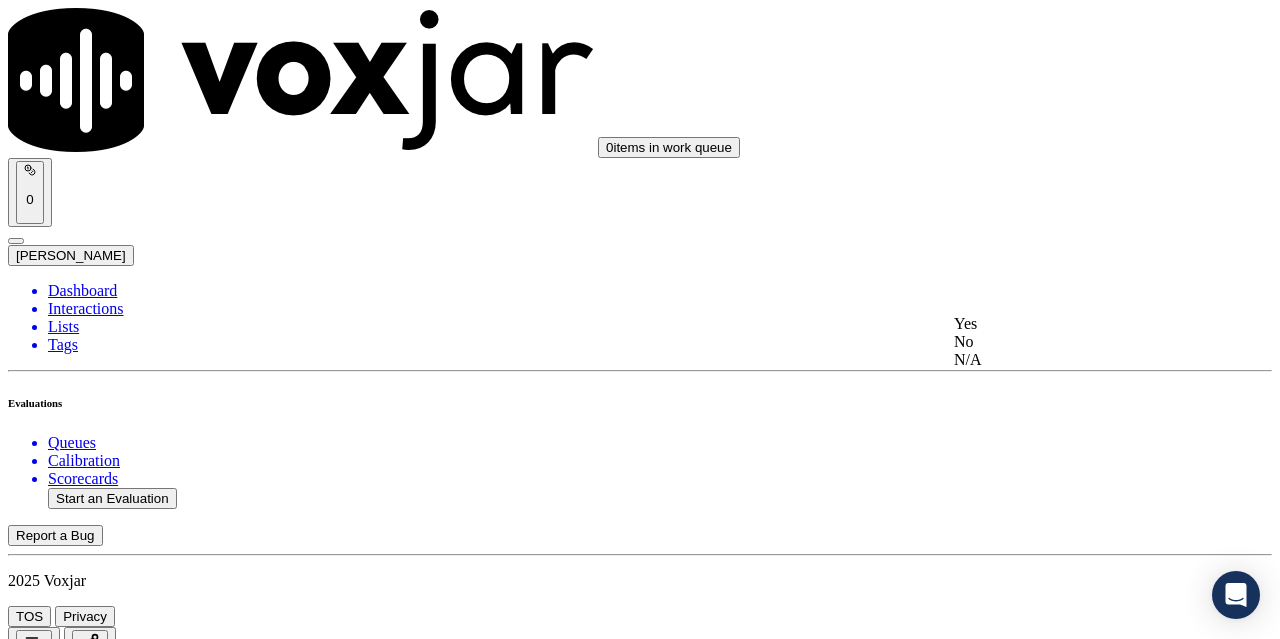 click on "Yes" at bounding box center [1067, 324] 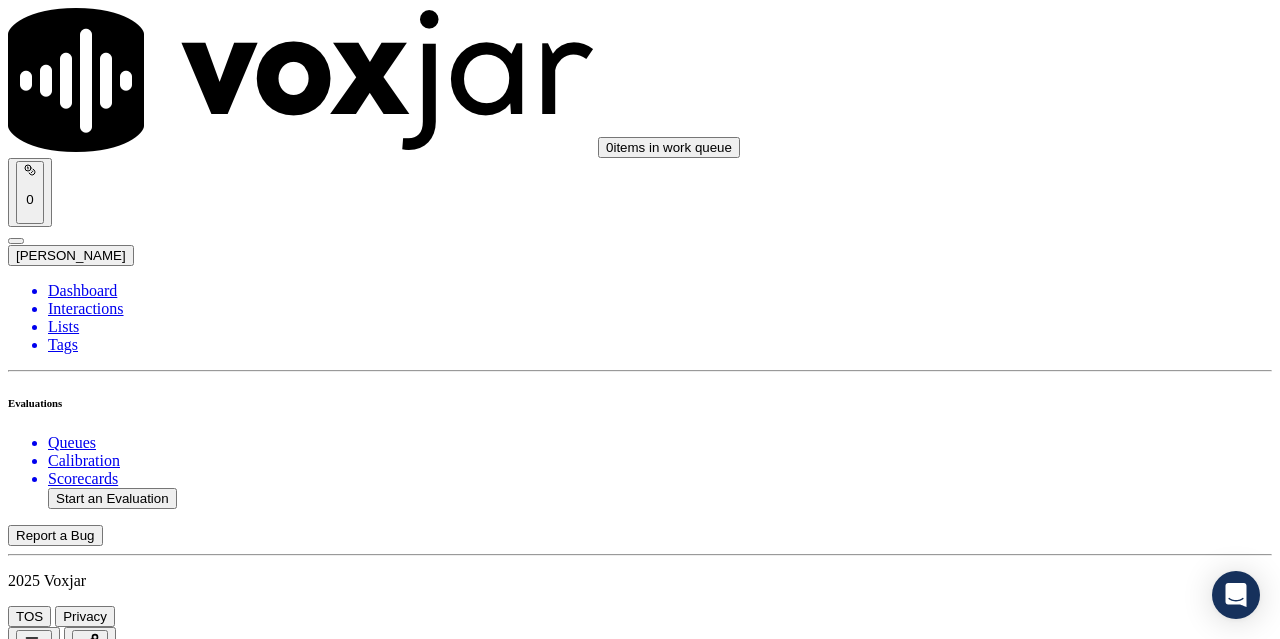 scroll, scrollTop: 4500, scrollLeft: 0, axis: vertical 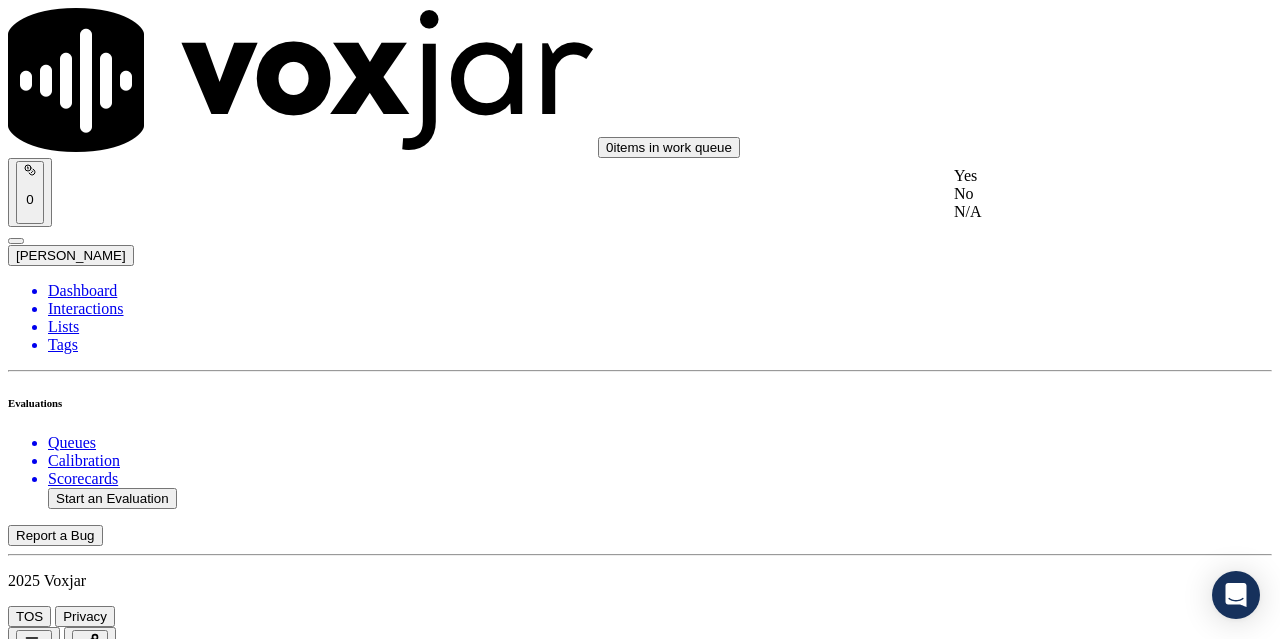 click on "Yes" at bounding box center (1067, 176) 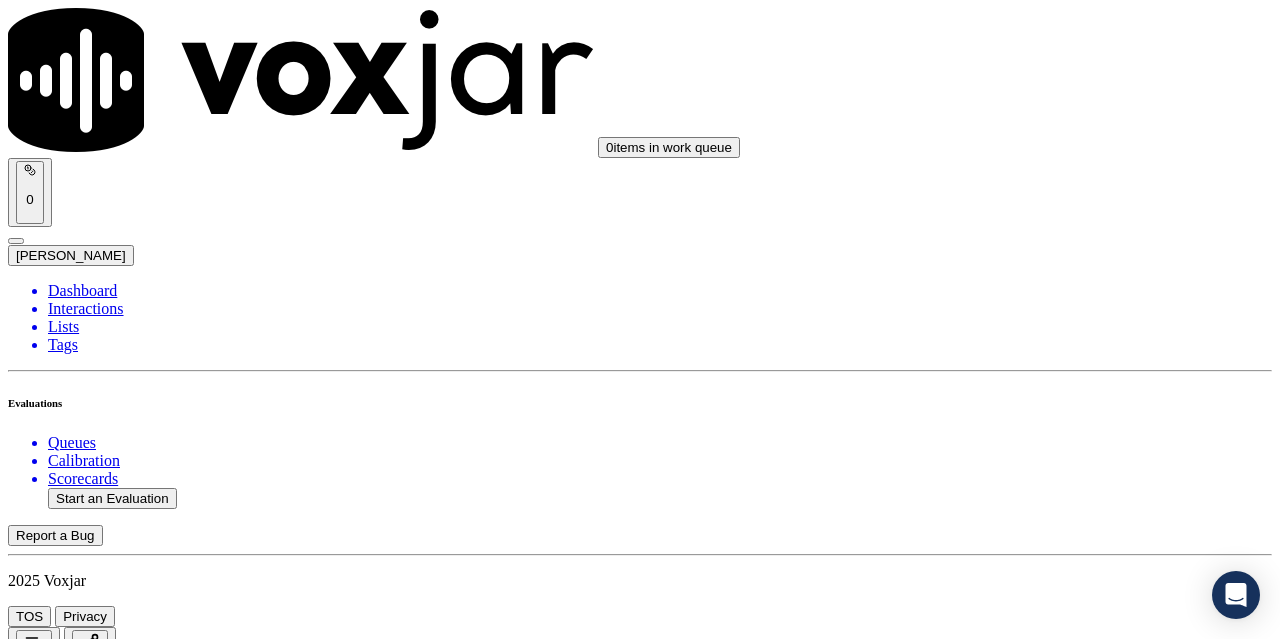 click on "Select an answer" at bounding box center [67, 6135] 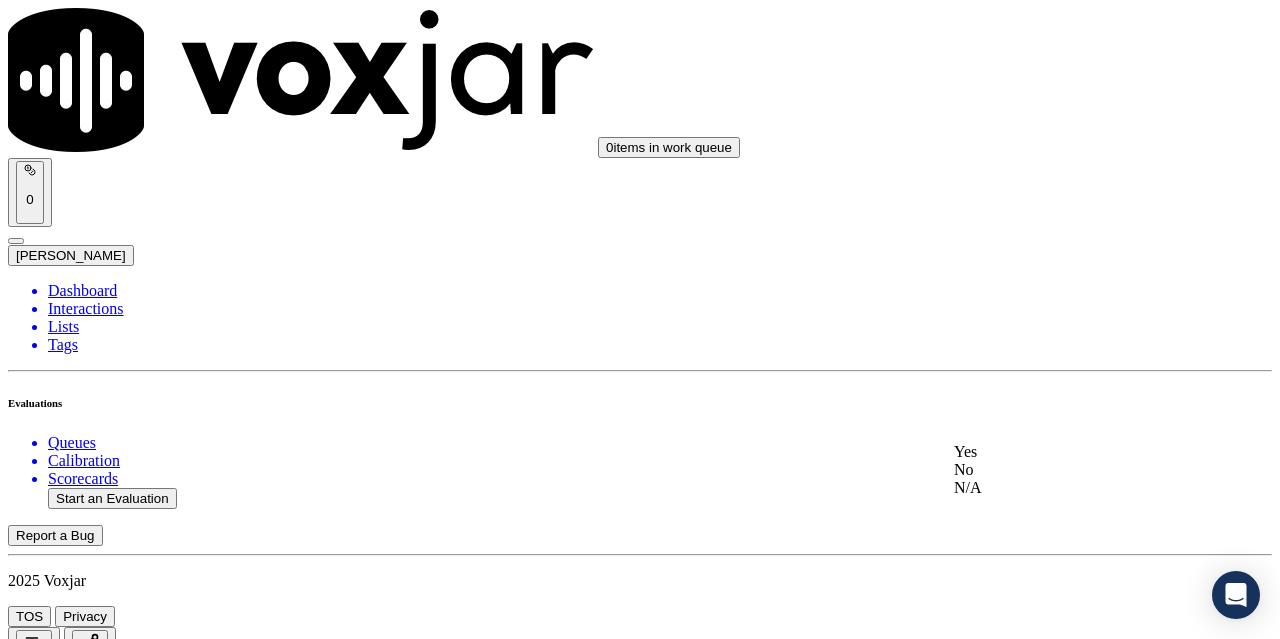 click on "No" 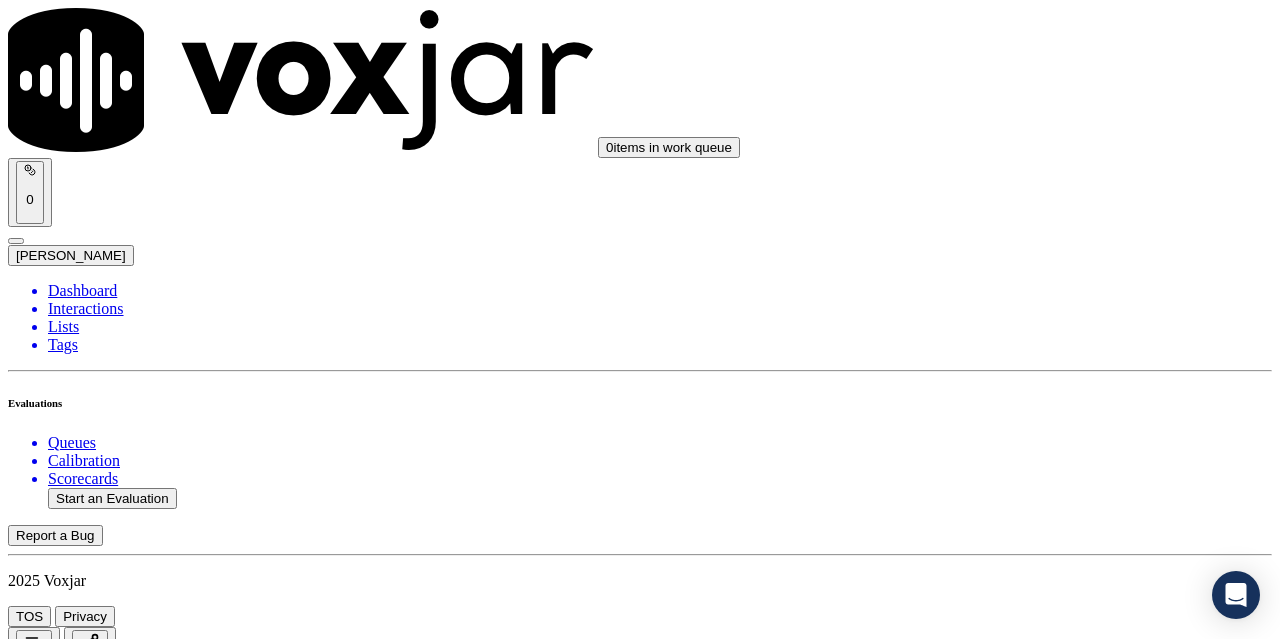 click on "Add Note" at bounding box center (52, 6226) 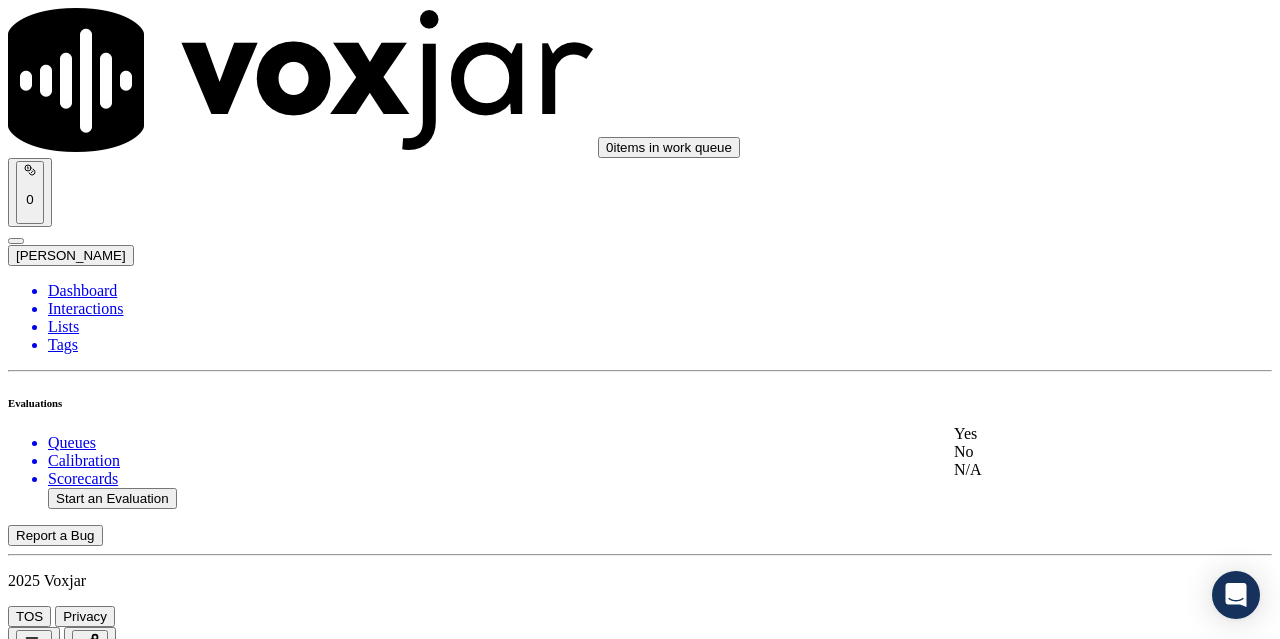click on "Yes" at bounding box center [1067, 434] 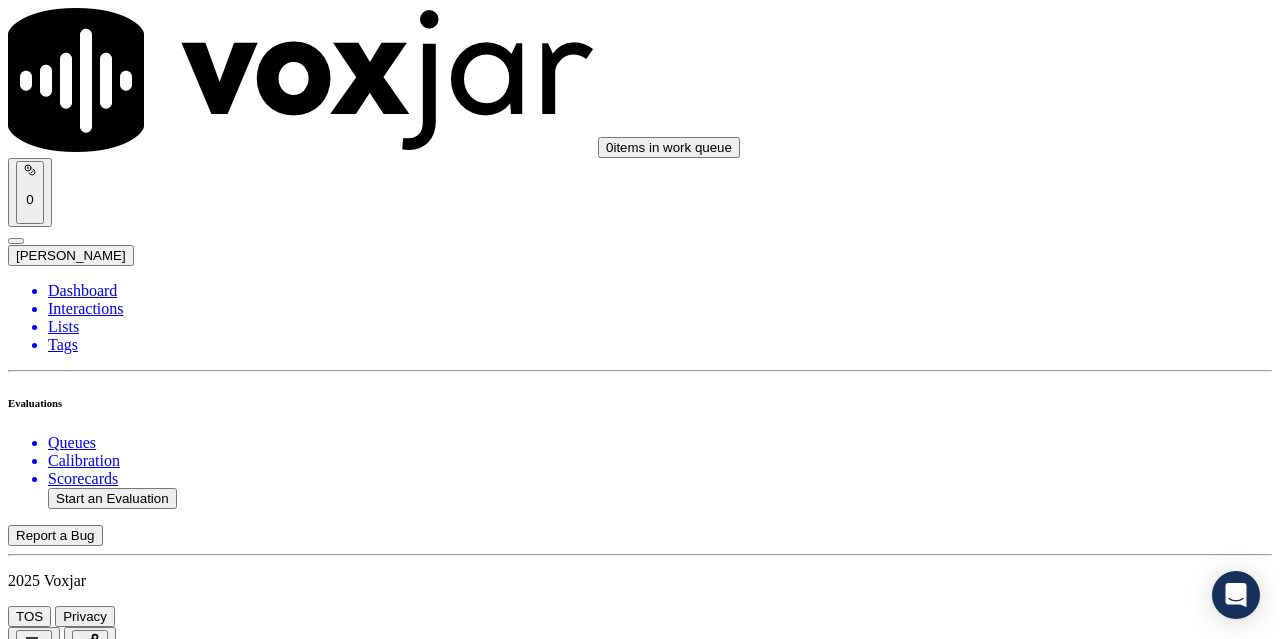 scroll, scrollTop: 5200, scrollLeft: 0, axis: vertical 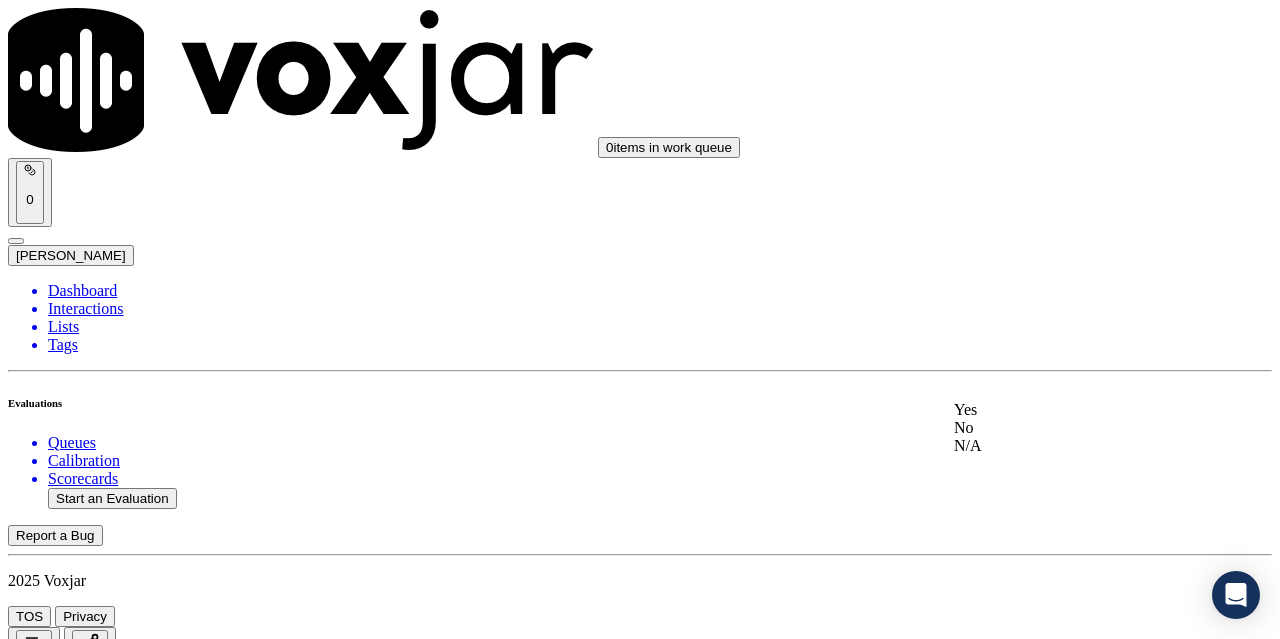 click on "Yes" at bounding box center [1067, 410] 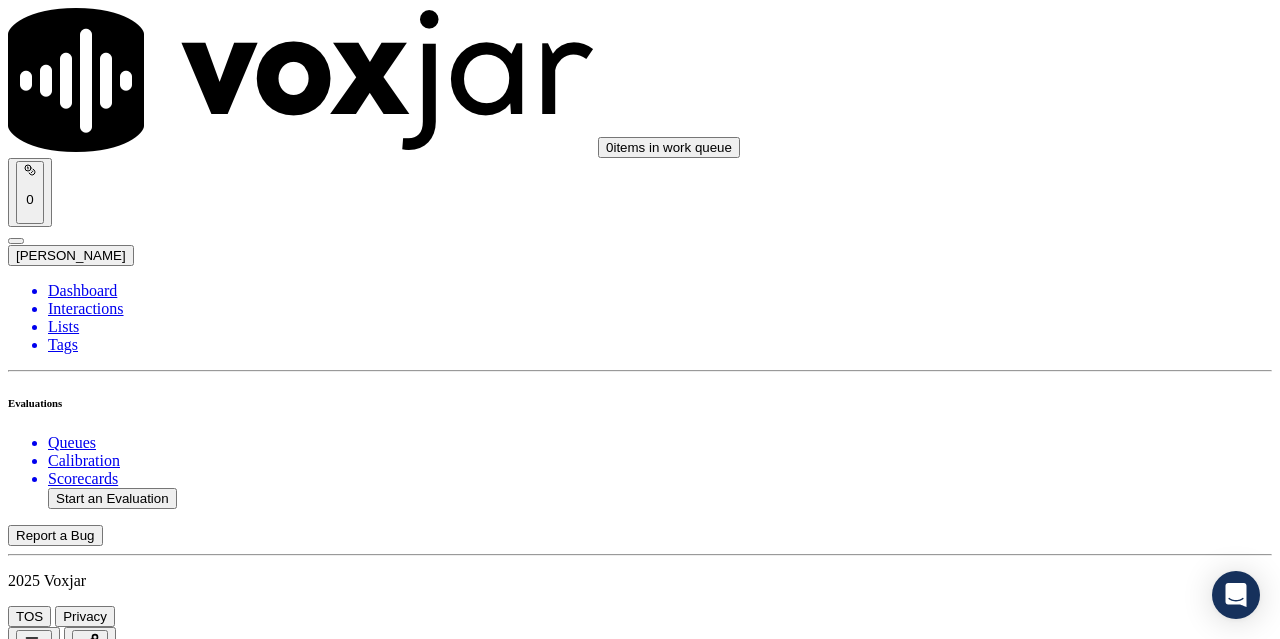 scroll, scrollTop: 5600, scrollLeft: 0, axis: vertical 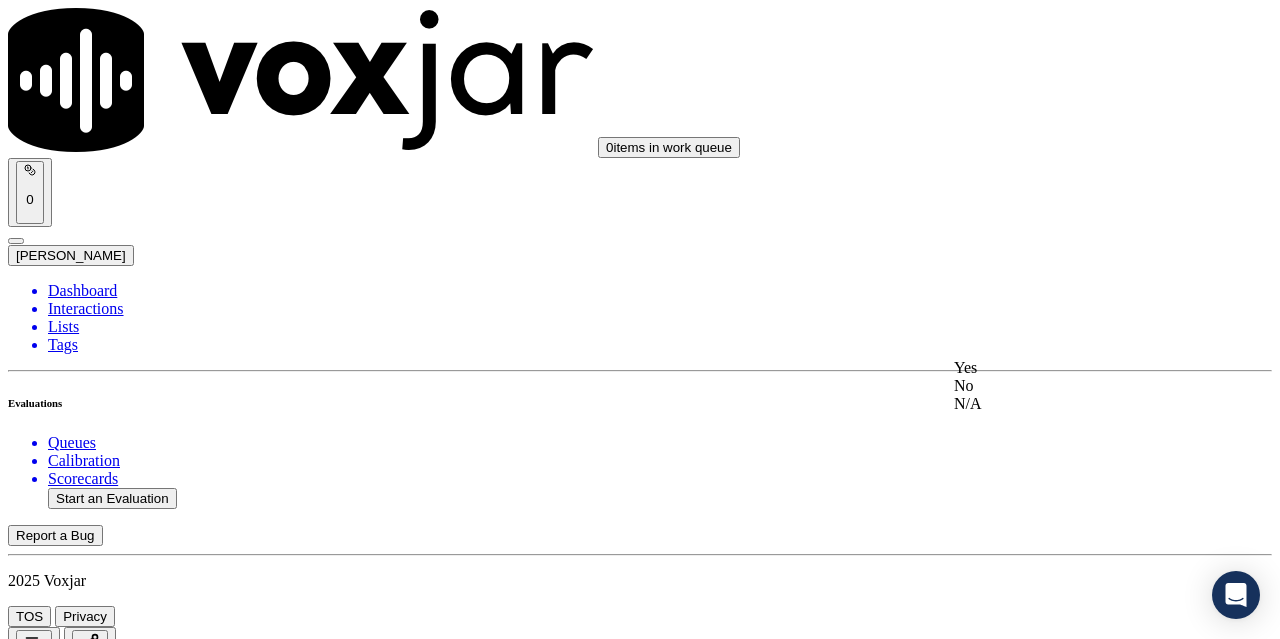 click on "No" 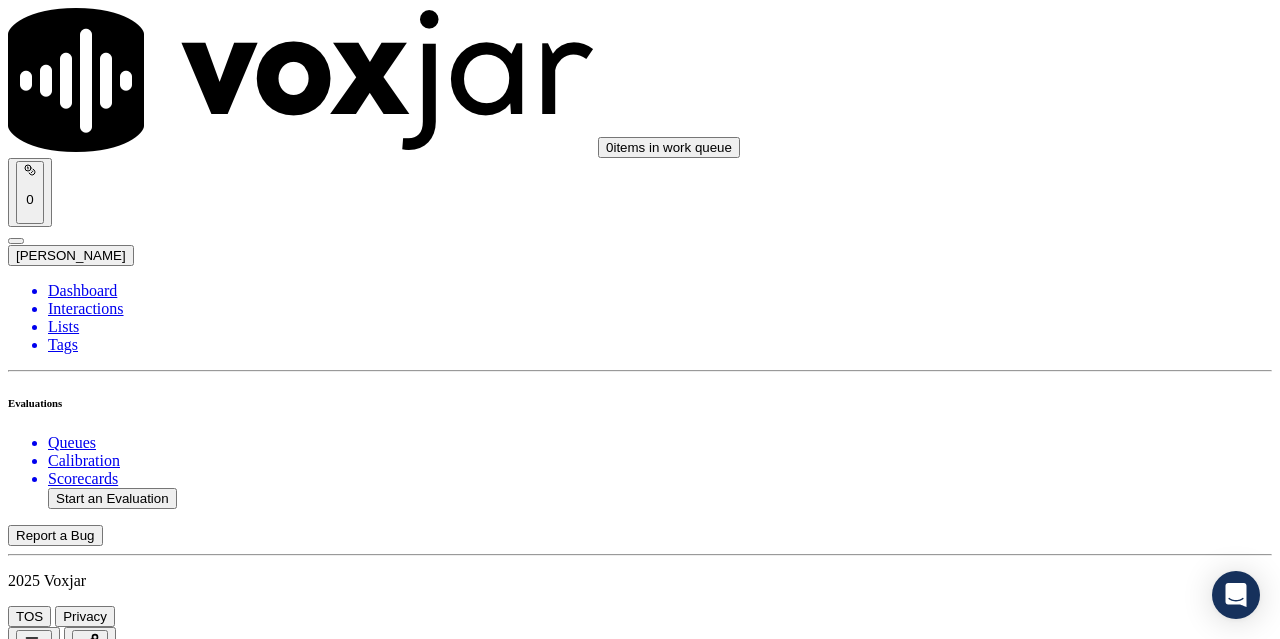 click 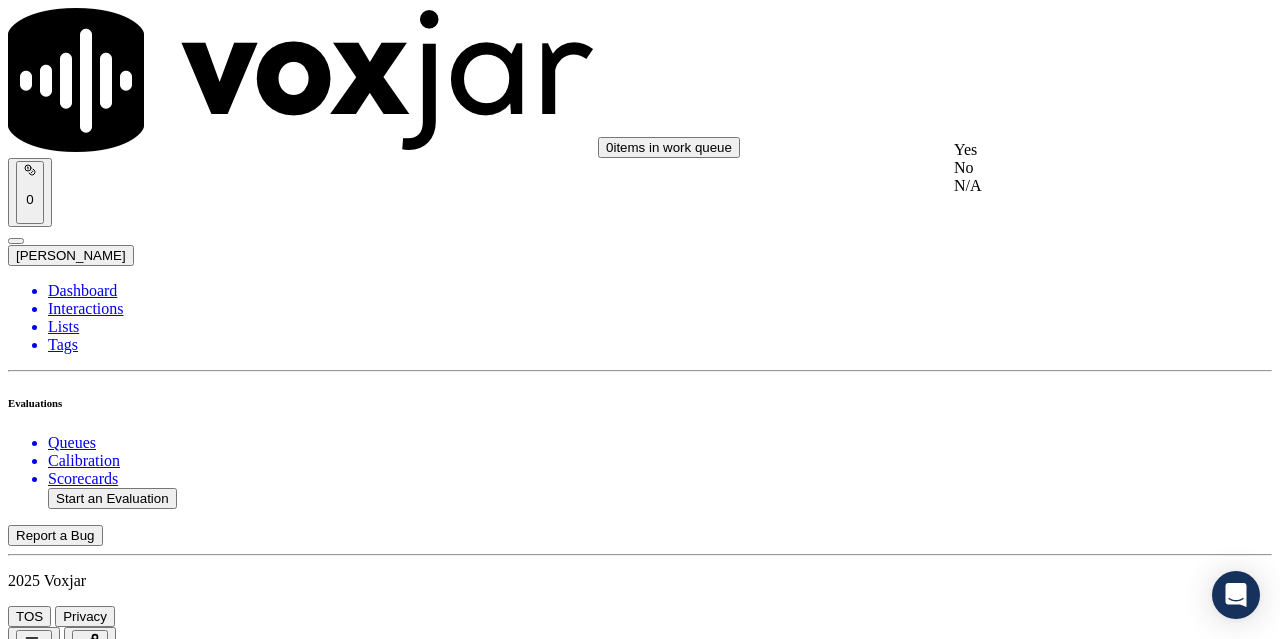 click on "Yes" at bounding box center (1067, 150) 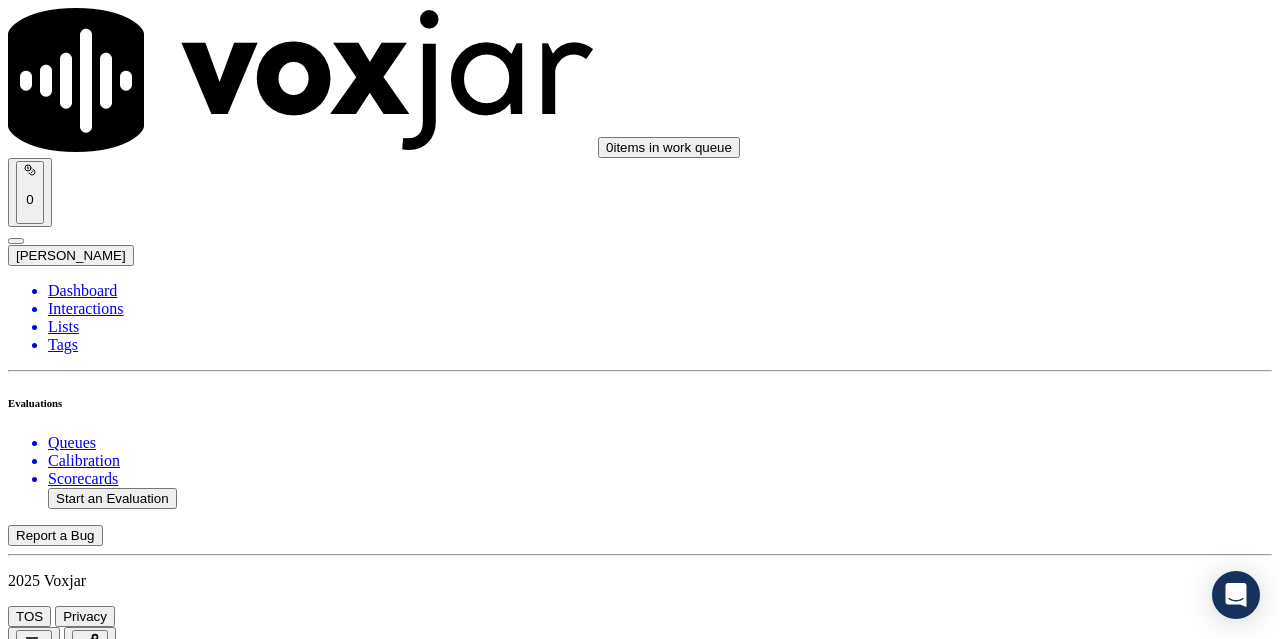 click on "Select an answer" at bounding box center [67, 7600] 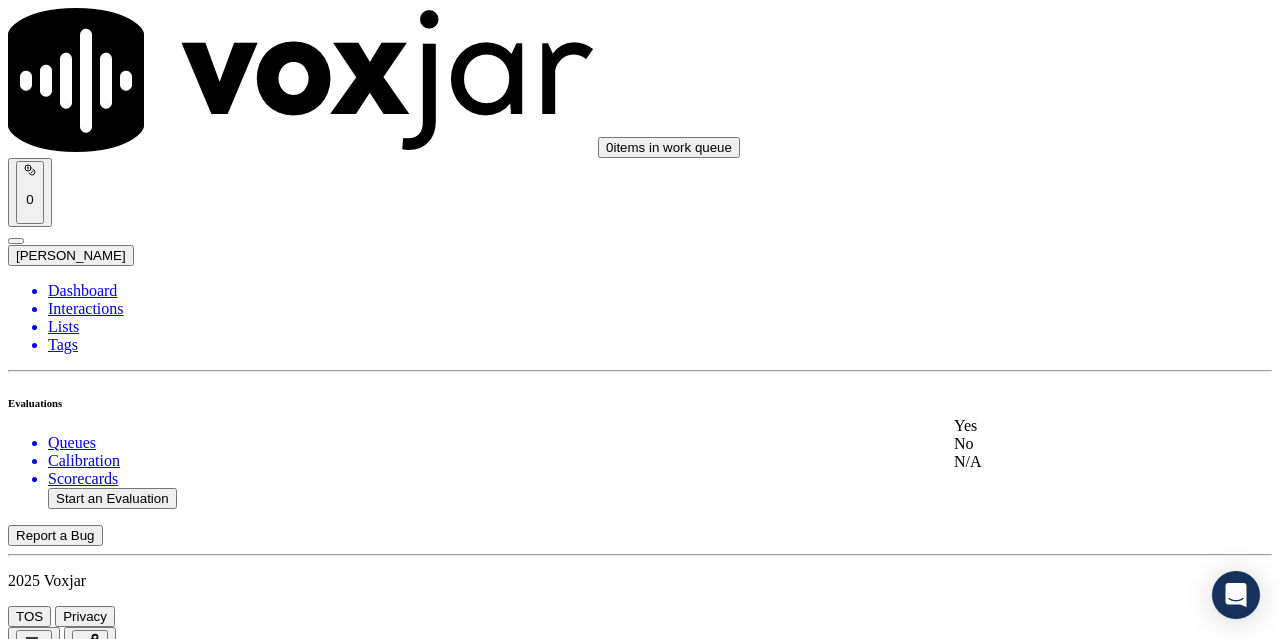 click on "Yes" at bounding box center (1067, 426) 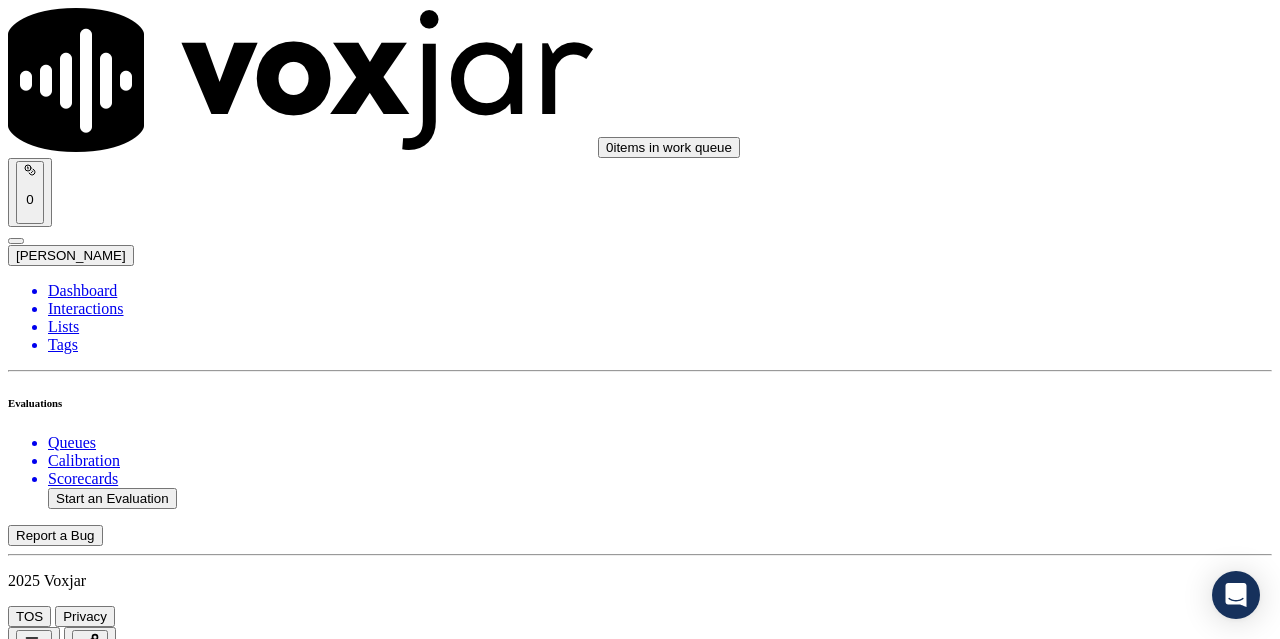 scroll, scrollTop: 6214, scrollLeft: 0, axis: vertical 